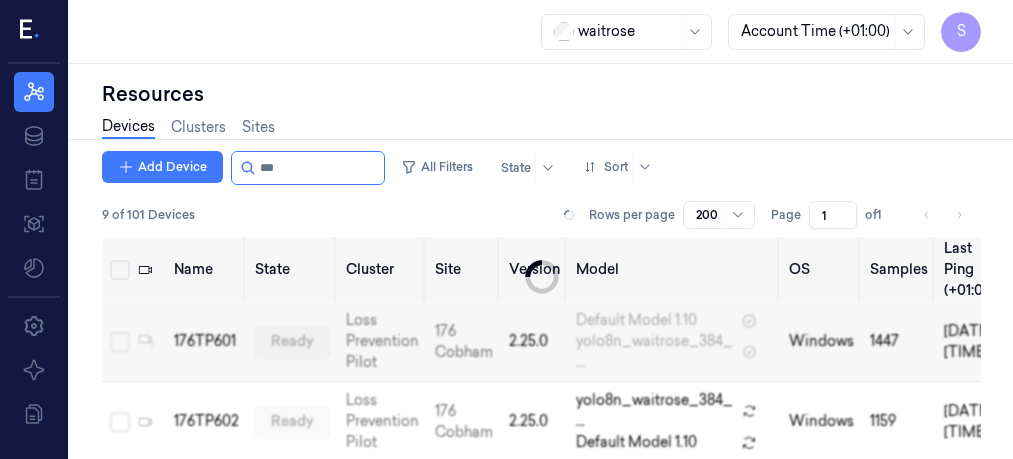 scroll, scrollTop: 0, scrollLeft: 0, axis: both 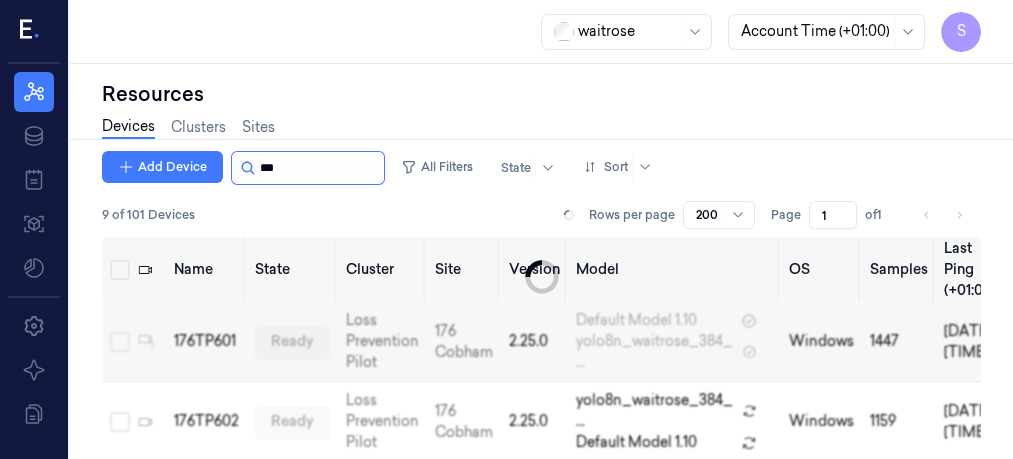 click at bounding box center [320, 168] 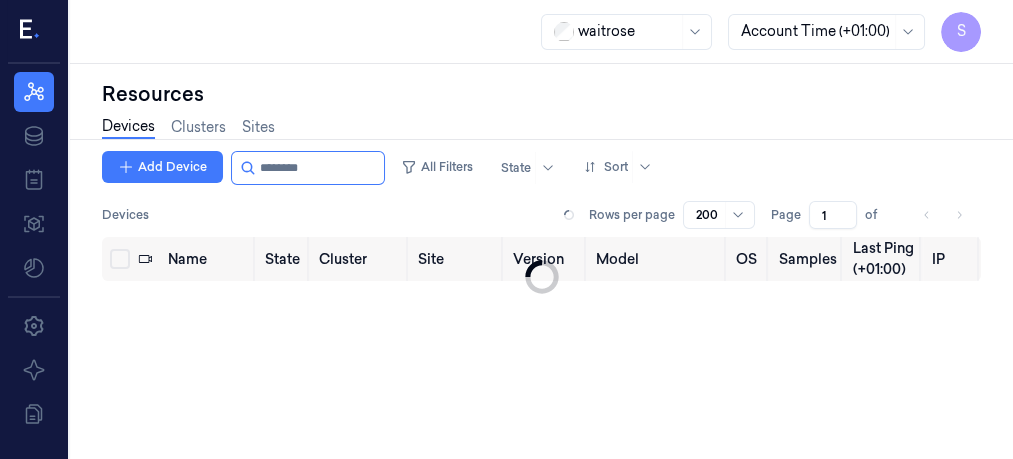 type on "********" 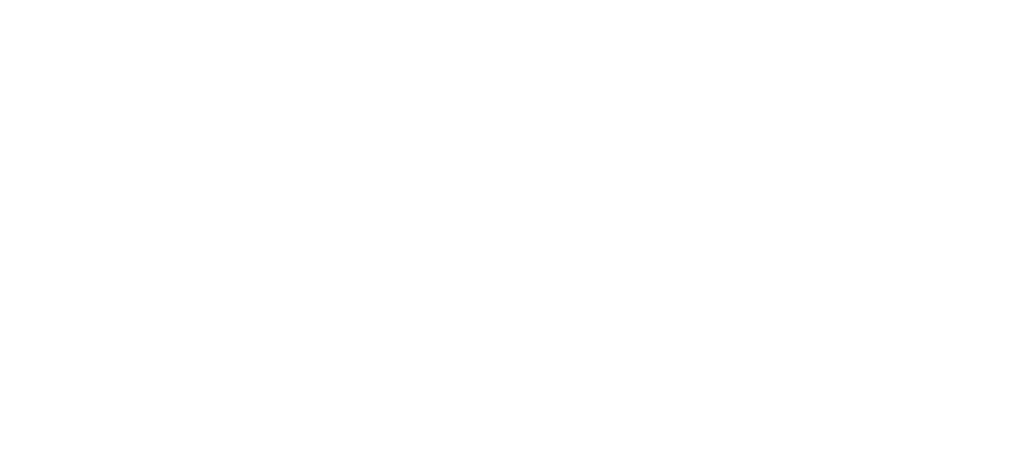 scroll, scrollTop: 0, scrollLeft: 0, axis: both 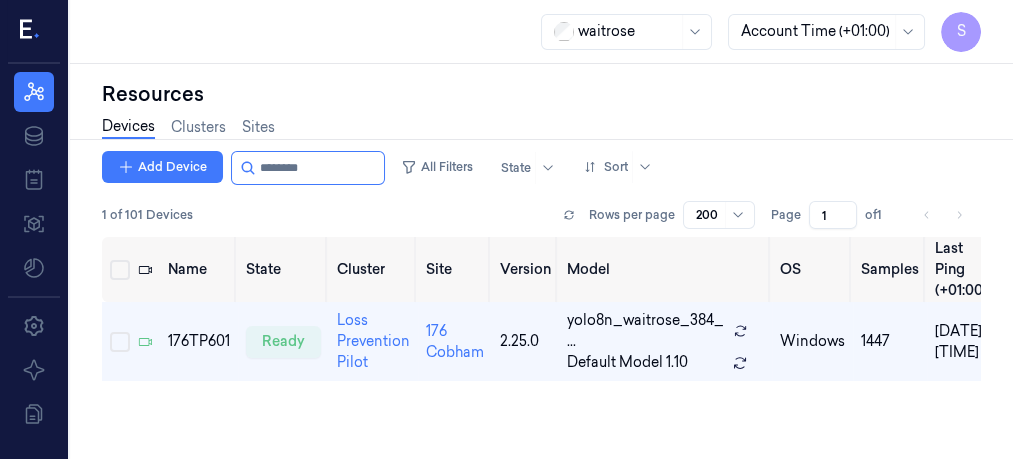 drag, startPoint x: 949, startPoint y: 2, endPoint x: 522, endPoint y: 82, distance: 434.4295 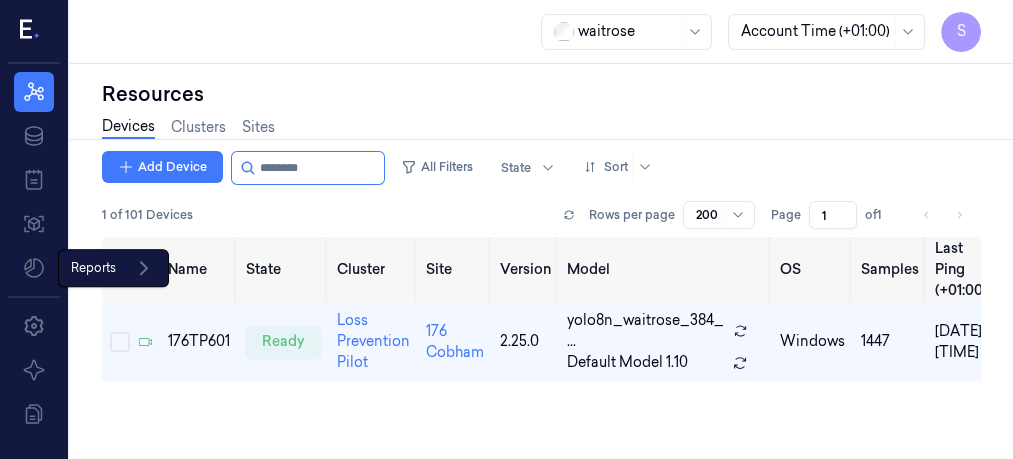 click 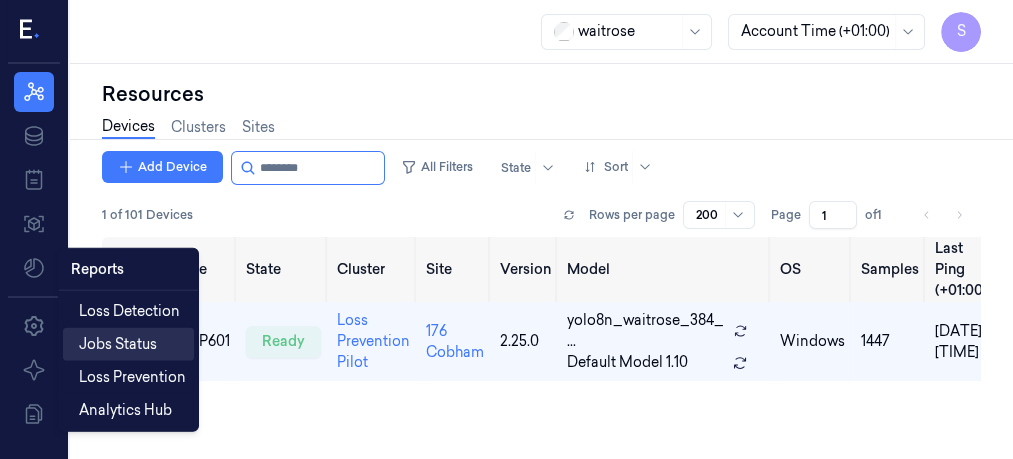 click on "Jobs Status" at bounding box center (118, 344) 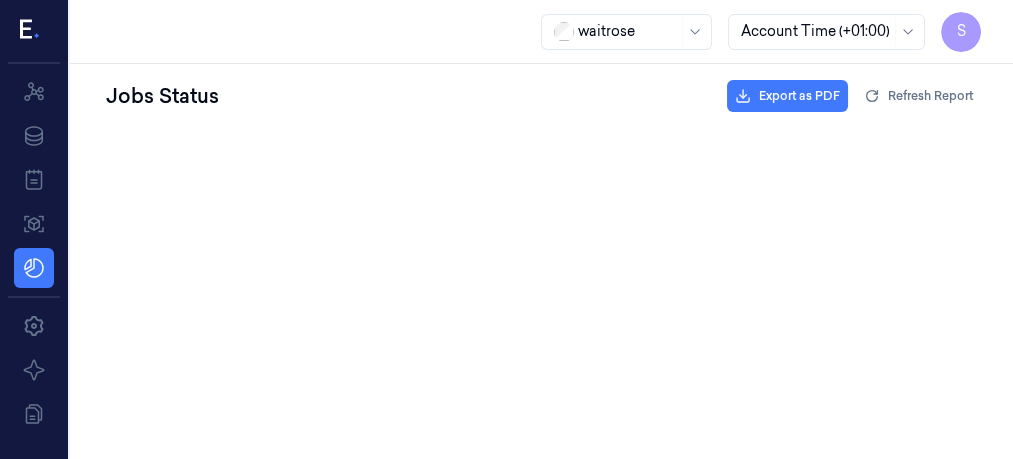 scroll, scrollTop: 0, scrollLeft: 0, axis: both 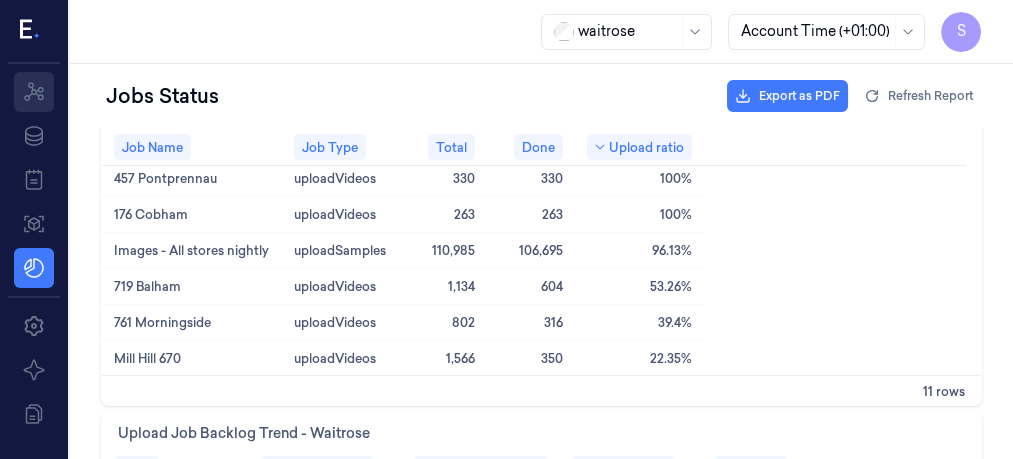 click on "Resources" at bounding box center (34, 92) 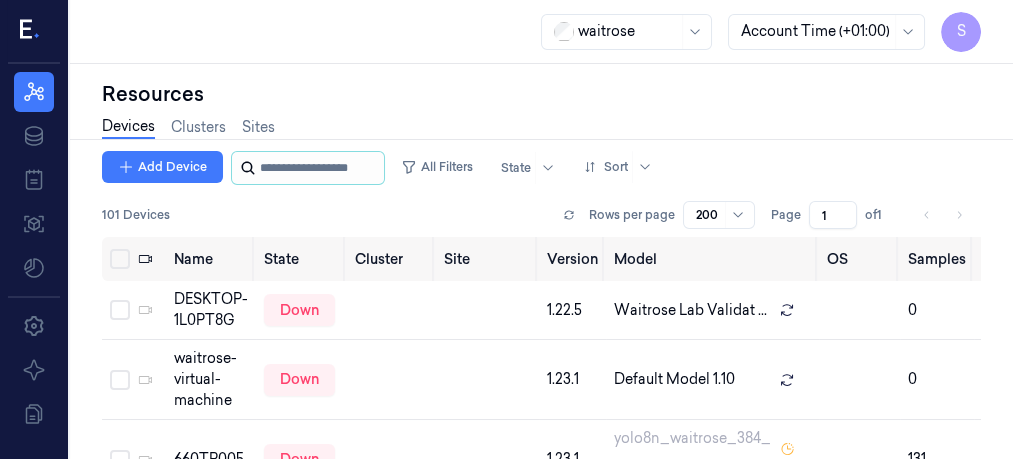 click at bounding box center (320, 168) 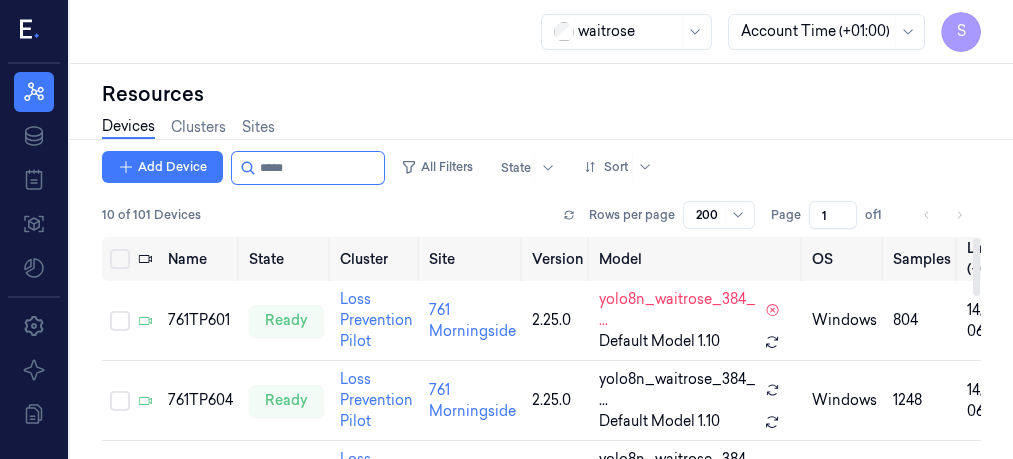type on "*****" 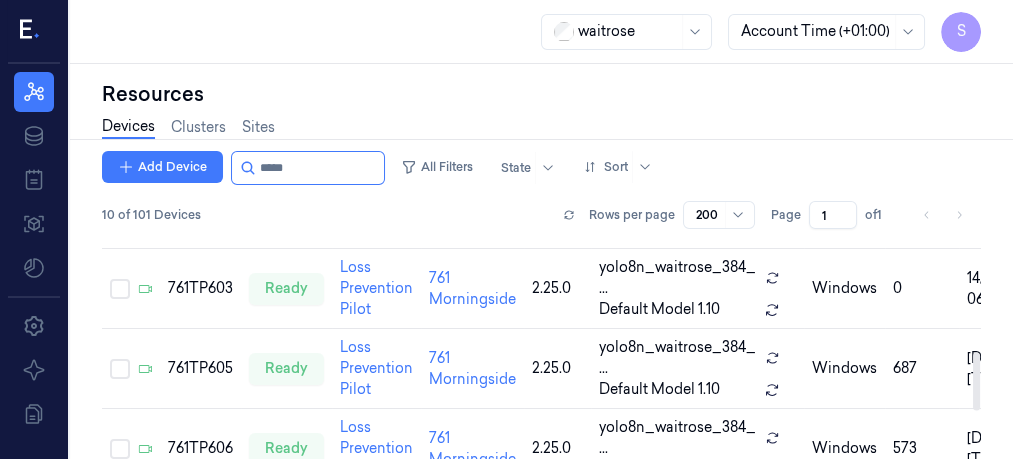 scroll, scrollTop: 0, scrollLeft: 0, axis: both 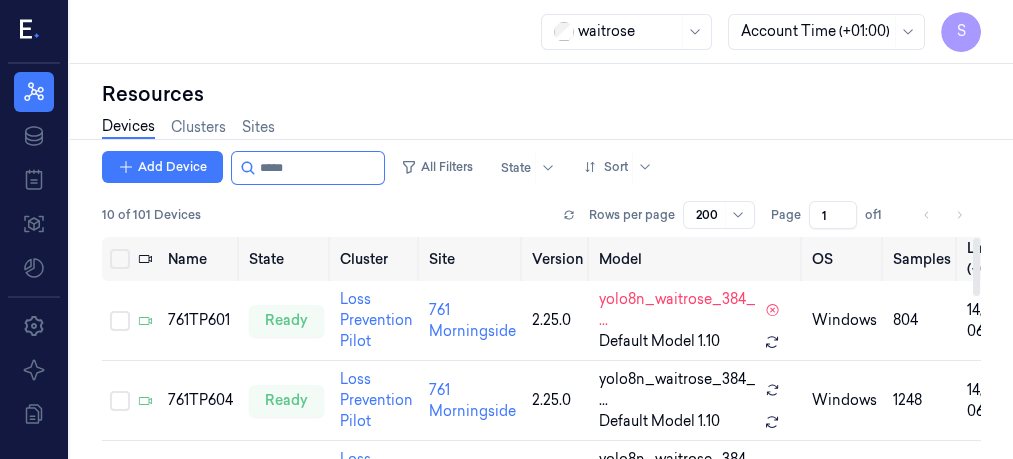 drag, startPoint x: 977, startPoint y: 259, endPoint x: 1009, endPoint y: 204, distance: 63.631752 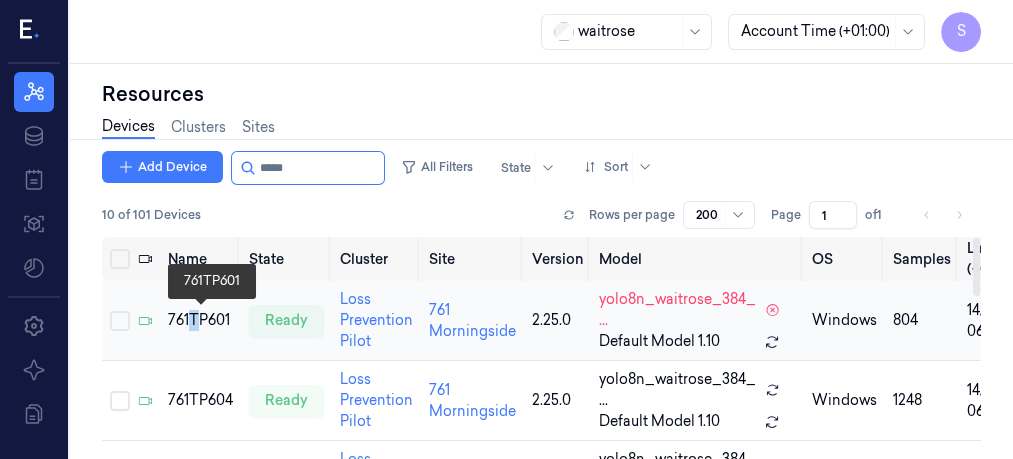 click on "761TP601" at bounding box center (200, 320) 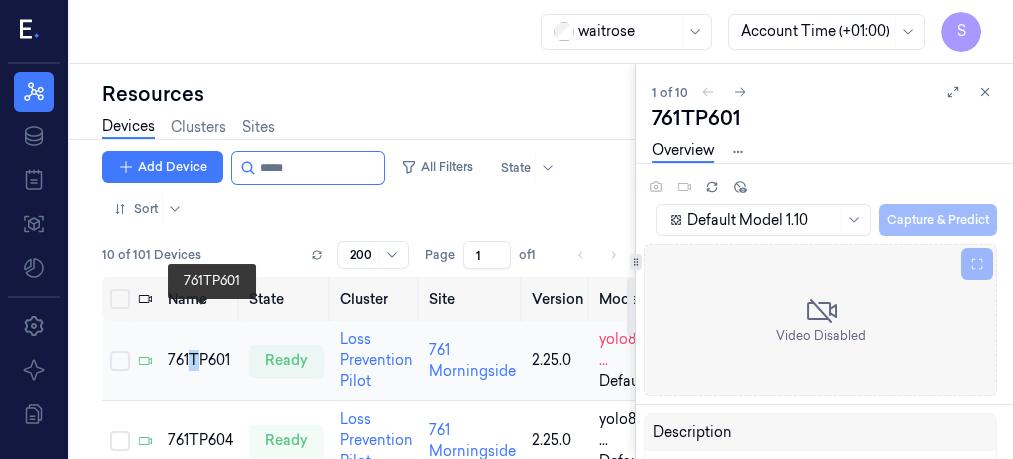 scroll, scrollTop: 0, scrollLeft: 0, axis: both 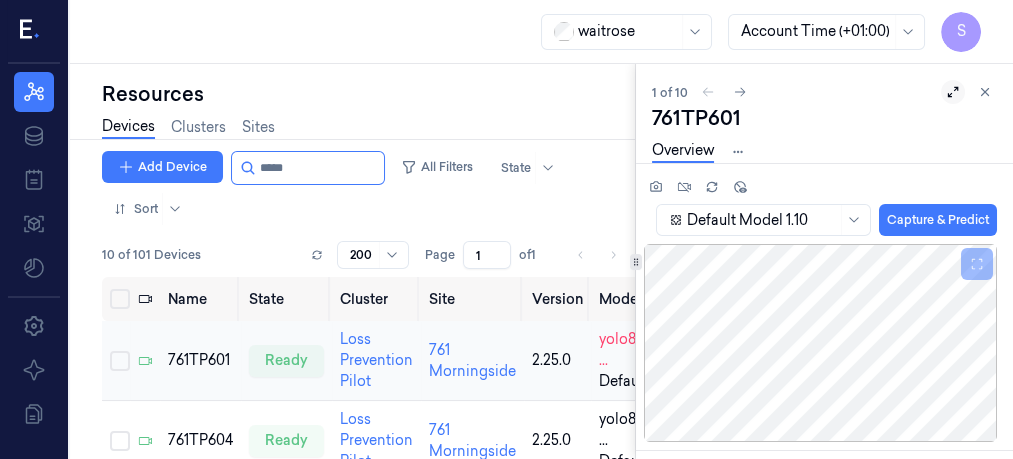 click 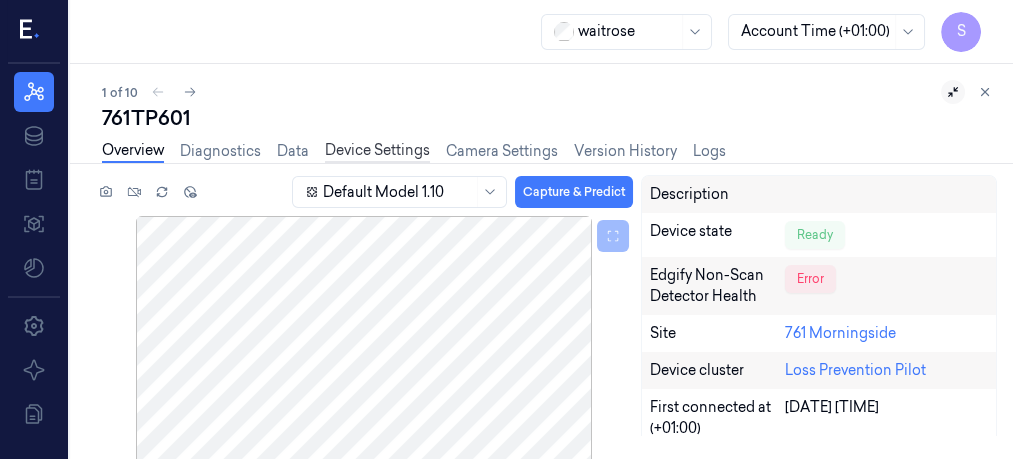 click on "Device Settings" at bounding box center (377, 151) 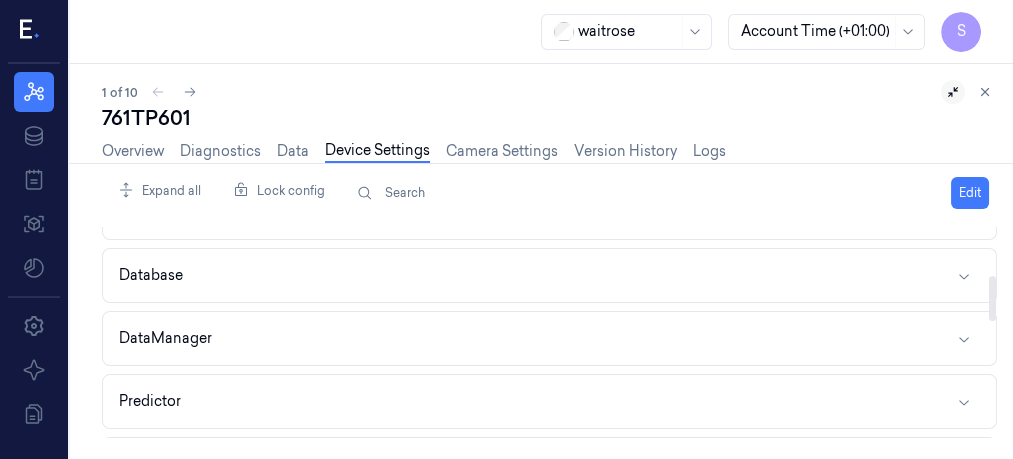 scroll, scrollTop: 241, scrollLeft: 0, axis: vertical 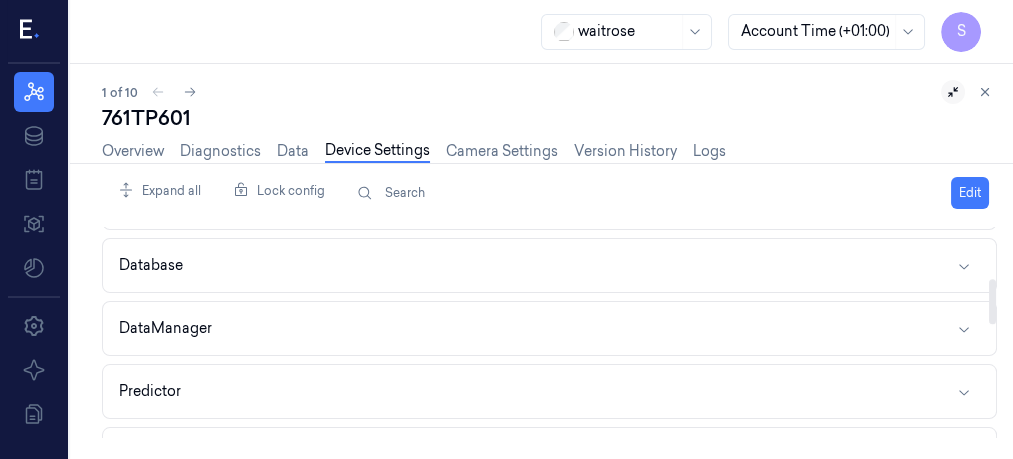 drag, startPoint x: 990, startPoint y: 247, endPoint x: 992, endPoint y: 298, distance: 51.0392 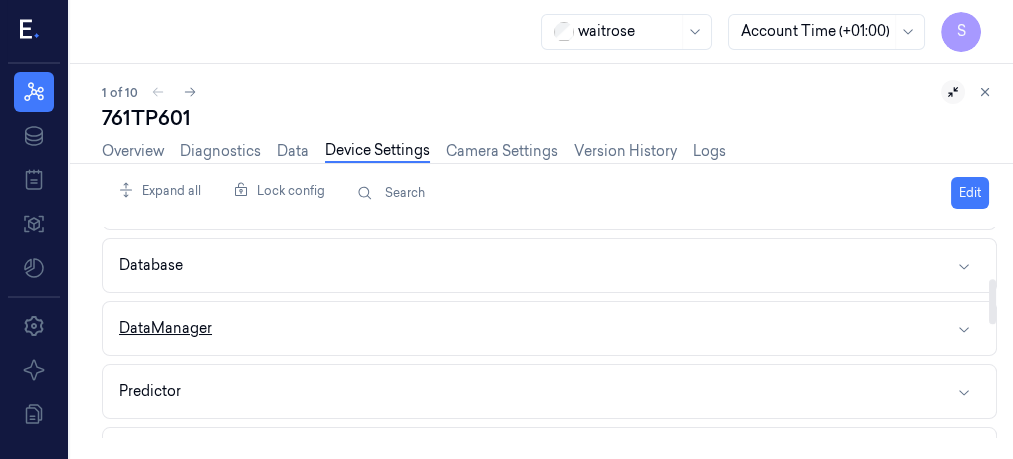 click 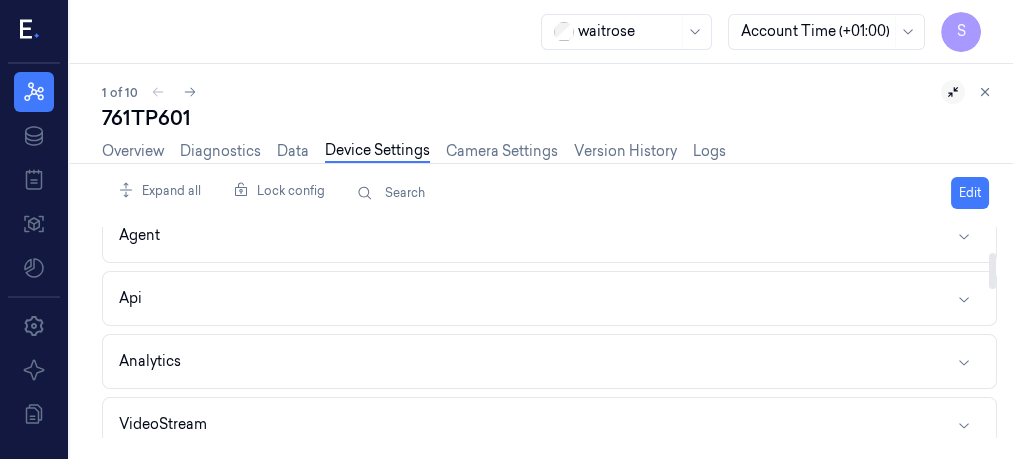 scroll, scrollTop: 0, scrollLeft: 0, axis: both 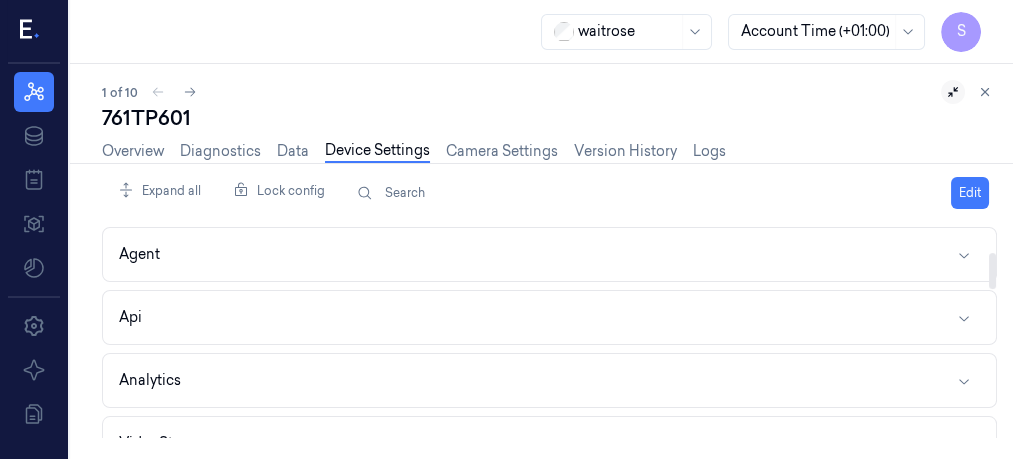 drag, startPoint x: 994, startPoint y: 283, endPoint x: 986, endPoint y: 215, distance: 68.46897 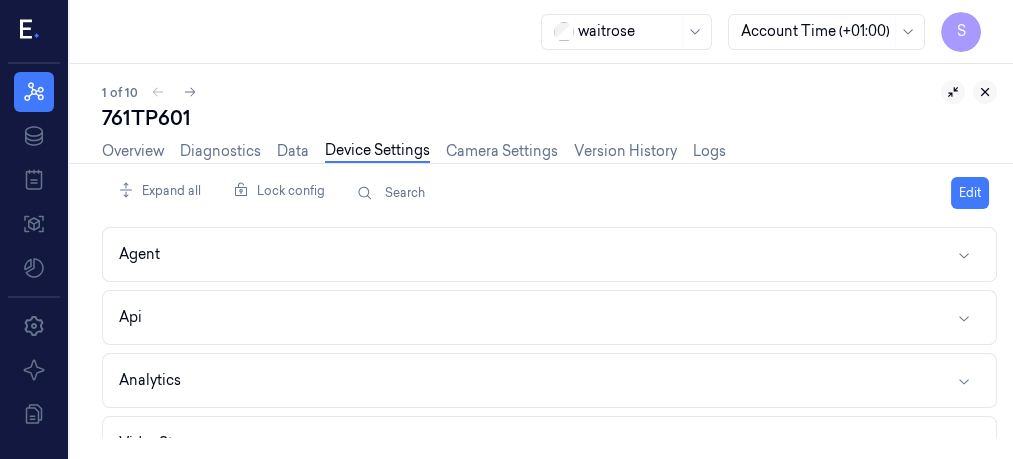 click 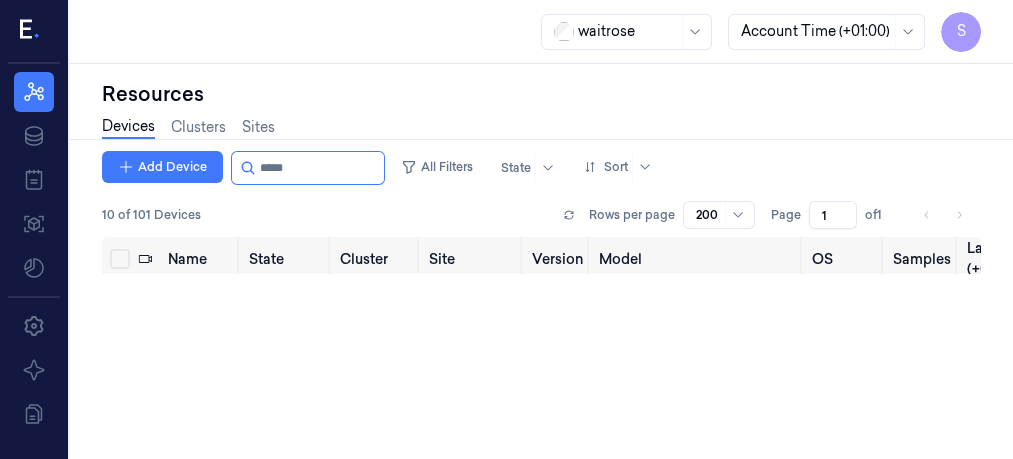 scroll, scrollTop: 0, scrollLeft: 0, axis: both 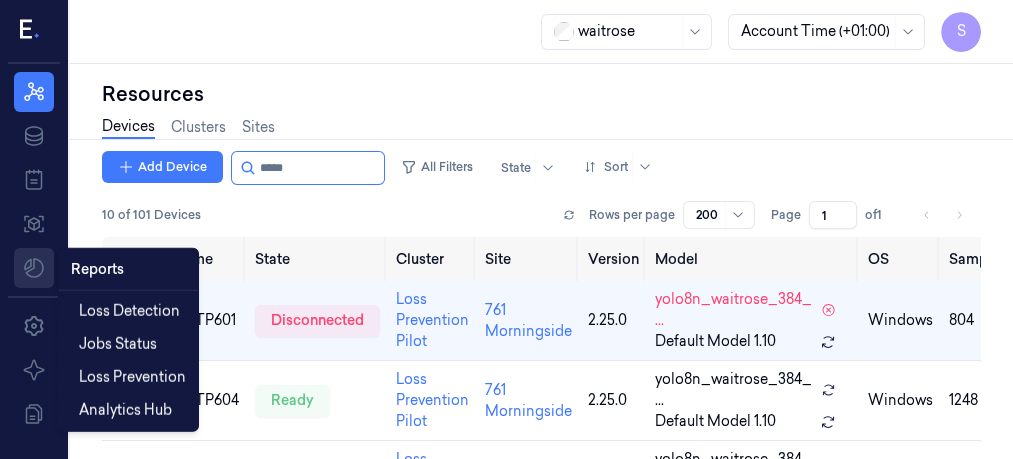 click on "S Resources Data Jobs Models Reports Reports Settings About Documentation waitrose Account Time (+01:00) S Resources Devices Clusters Sites Add Device All Filters State Sort 10 of 101 Devices Rows per page 200 Page 1 of 1 Name State Cluster Site Version Model OS Samples Last Ping (+01:00) IP 761TP601 disconnected Loss Prevention Pilot 761	[SITE] 2.25.0 yolo8n_waitrose_384_ ... Default Model 1.10 windows 804 [DATE] [TIME] [IP] 761TP604 ready Loss Prevention Pilot 761	[SITE] 2.25.0 yolo8n_waitrose_384_ ... Default Model 1.10 windows 1248 [DATE] [TIME] [IP] 761TP603 ready Loss Prevention Pilot 761	[SITE] 2.25.0 yolo8n_waitrose_384_ ... Default Model 1.10 windows 0 [DATE] [TIME] [IP] 761TP605 ready Loss Prevention Pilot 761	[SITE] 2.25.0 yolo8n_waitrose_384_ ... Default Model 1.10 windows 687 [DATE] [TIME] [IP] 761TP606 ready Loss Prevention Pilot 761	[SITE] 2.25.0 yolo8n_waitrose_384_ ... Default Model 1.10 windows 573 279" at bounding box center [506, 229] 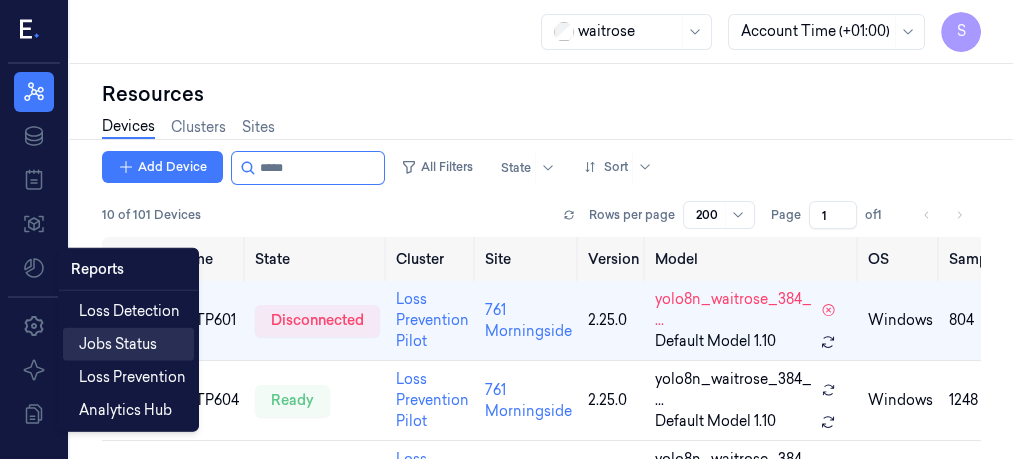 click on "Jobs Status" at bounding box center [118, 344] 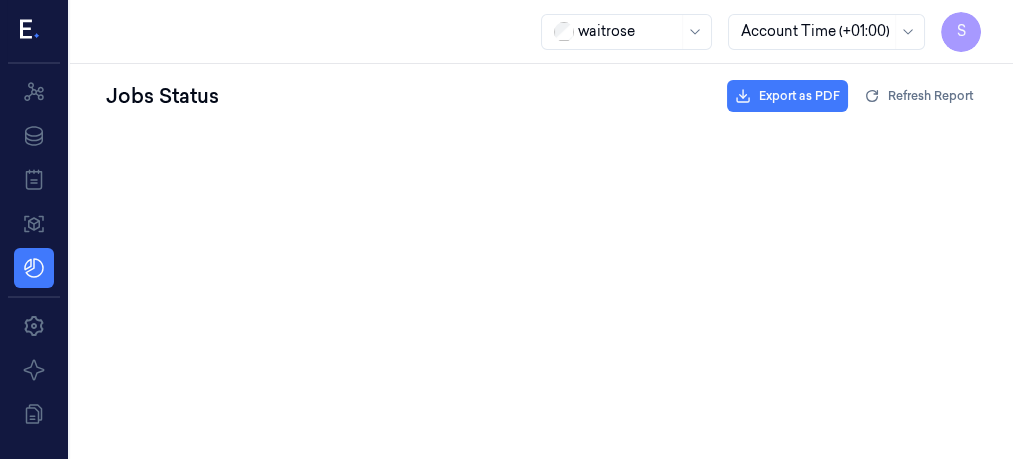 scroll, scrollTop: 0, scrollLeft: 0, axis: both 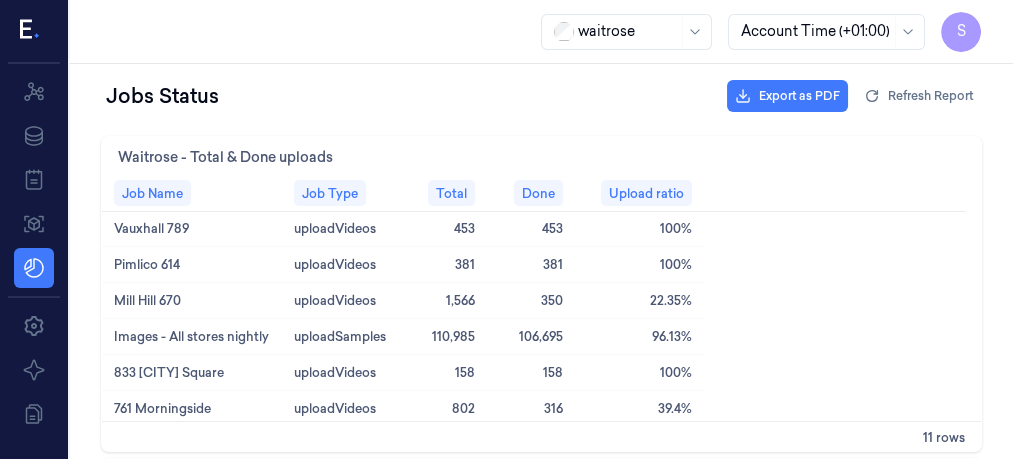 click on "Vauxhall 789 uploadVideos 453 453 100%" at bounding box center [534, 229] 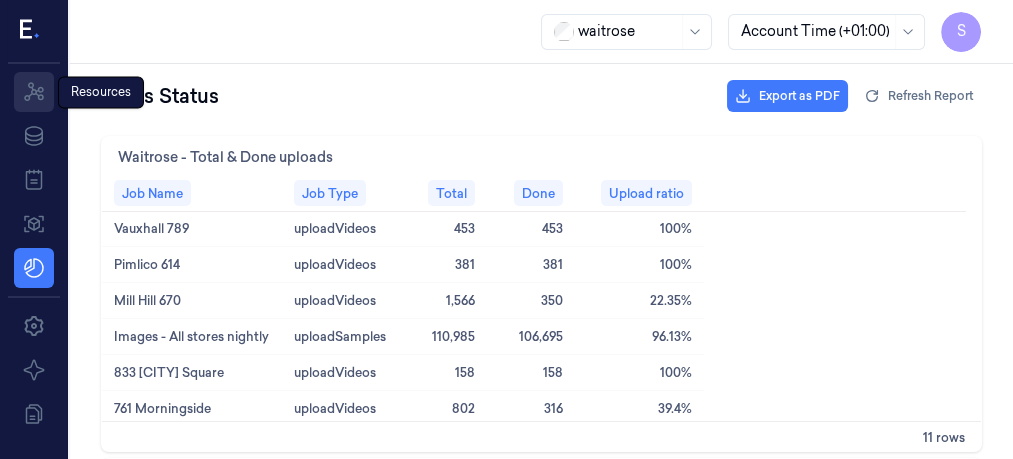 click 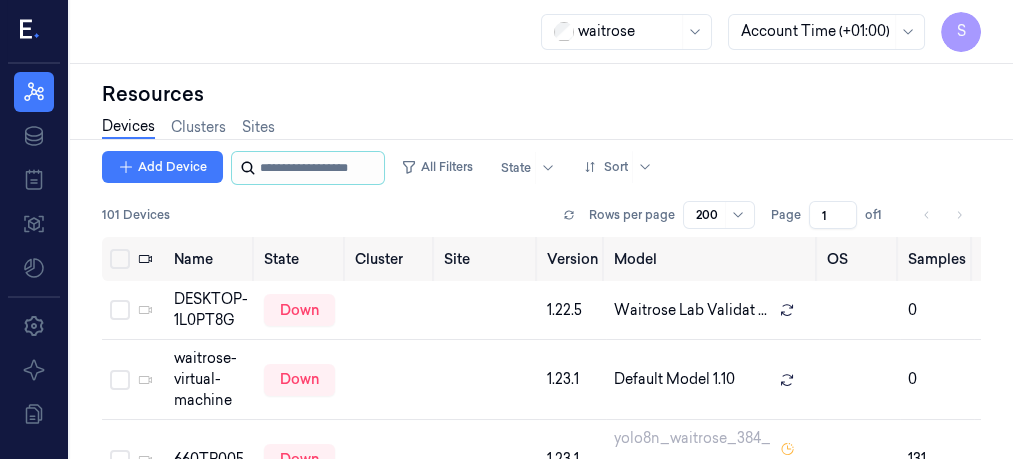 click at bounding box center (320, 168) 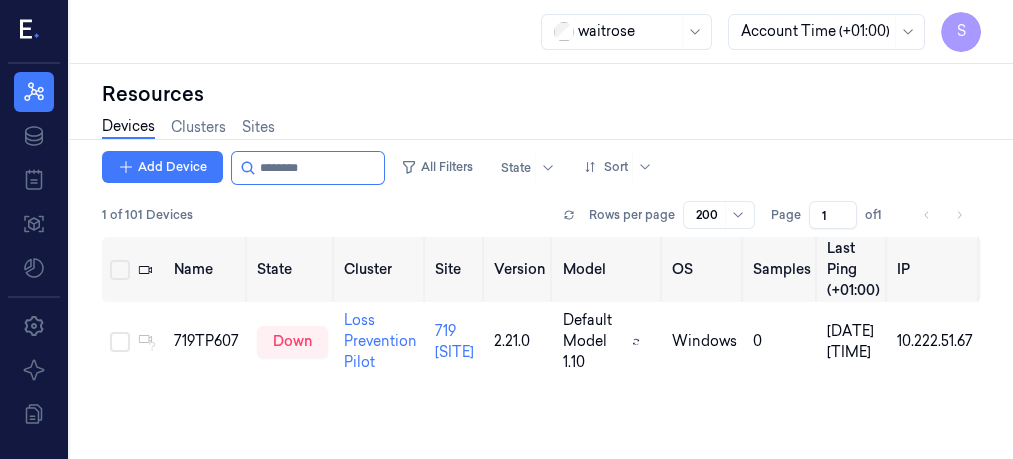 click on "Add Device All Filters State Sort" at bounding box center [541, 168] 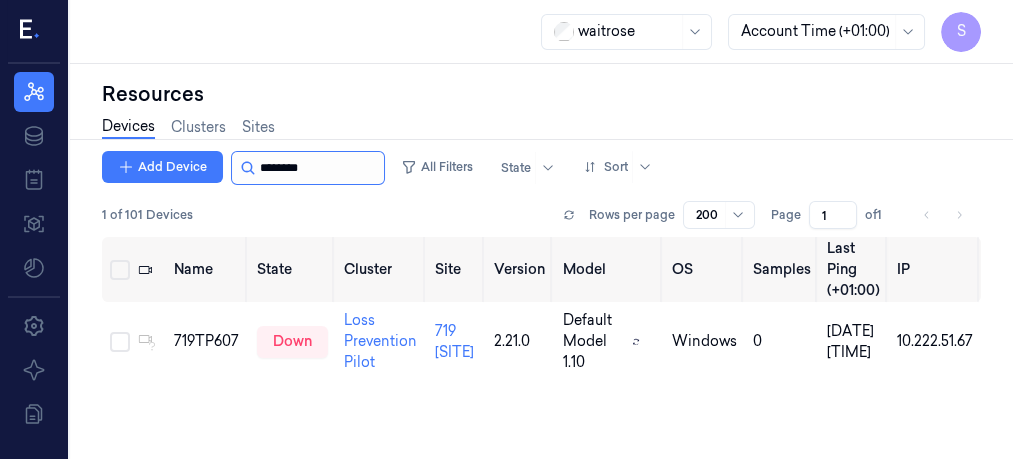 click at bounding box center (320, 168) 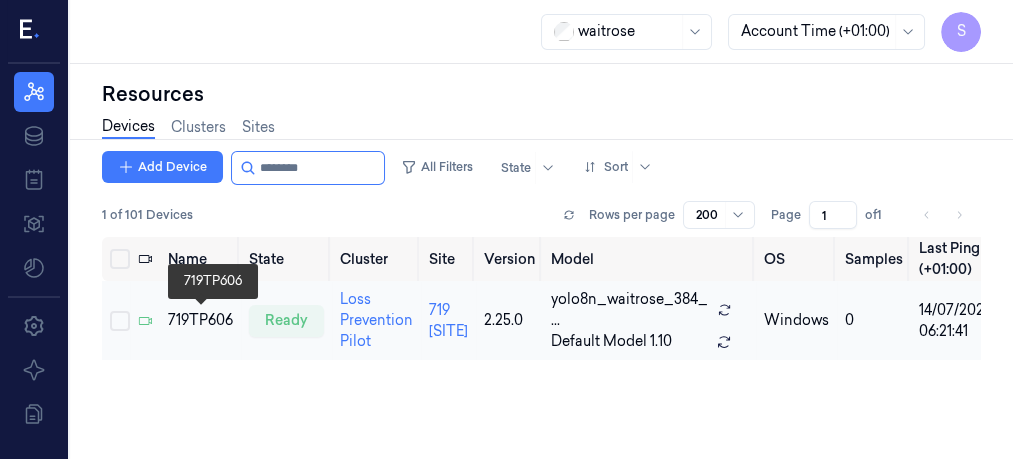 type on "********" 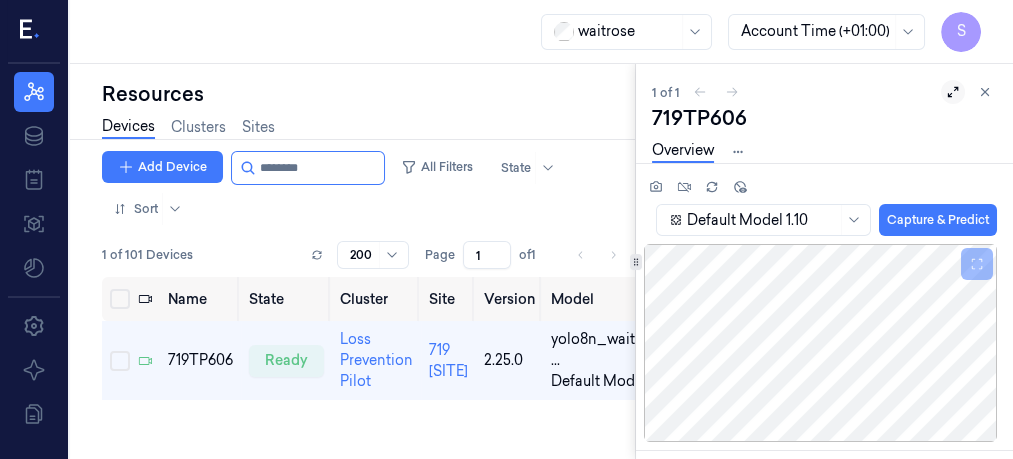 click 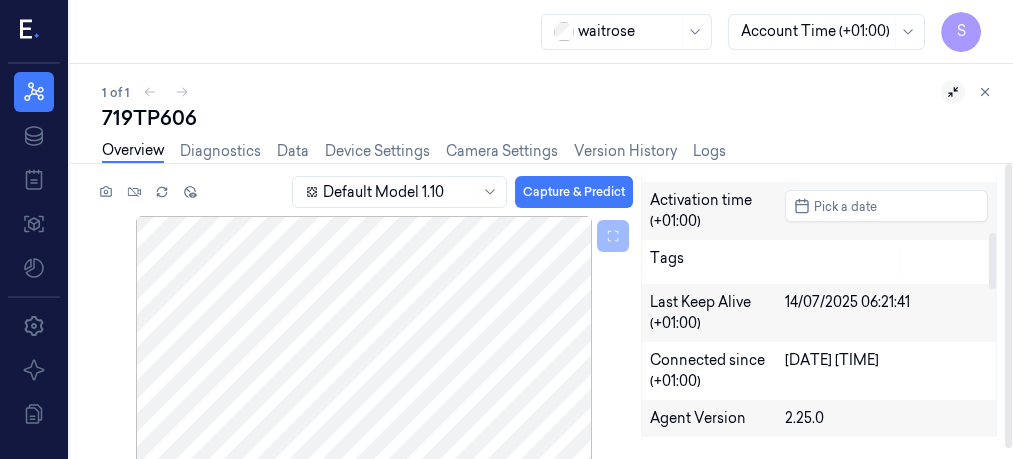 scroll, scrollTop: 0, scrollLeft: 0, axis: both 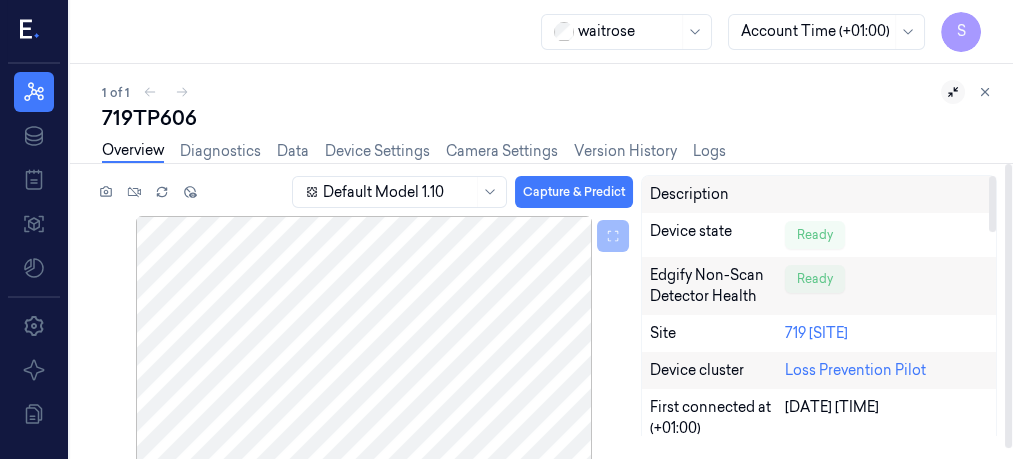 drag, startPoint x: 993, startPoint y: 204, endPoint x: 984, endPoint y: 124, distance: 80.50466 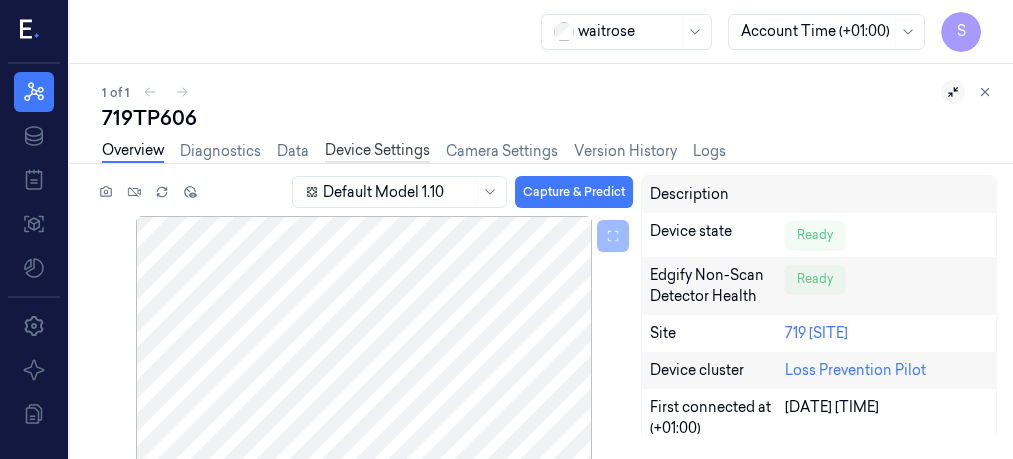 click on "Device Settings" at bounding box center [377, 151] 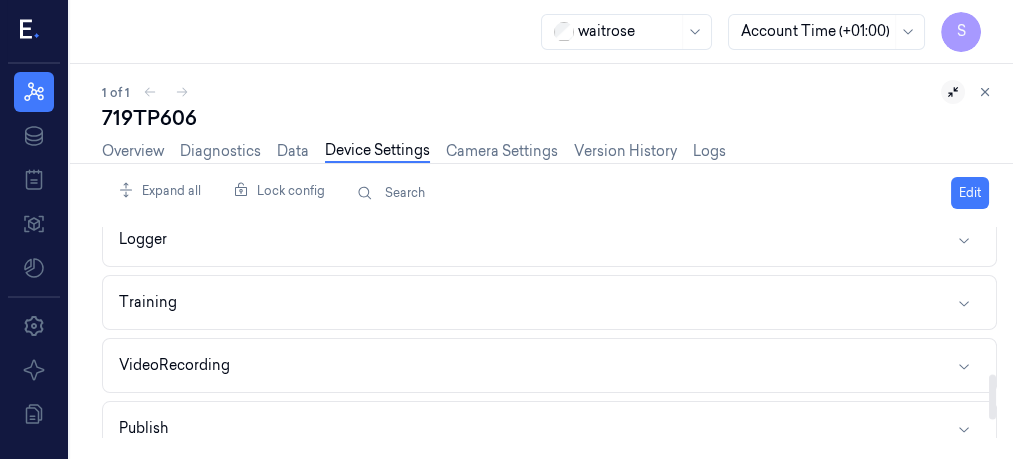 scroll, scrollTop: 637, scrollLeft: 0, axis: vertical 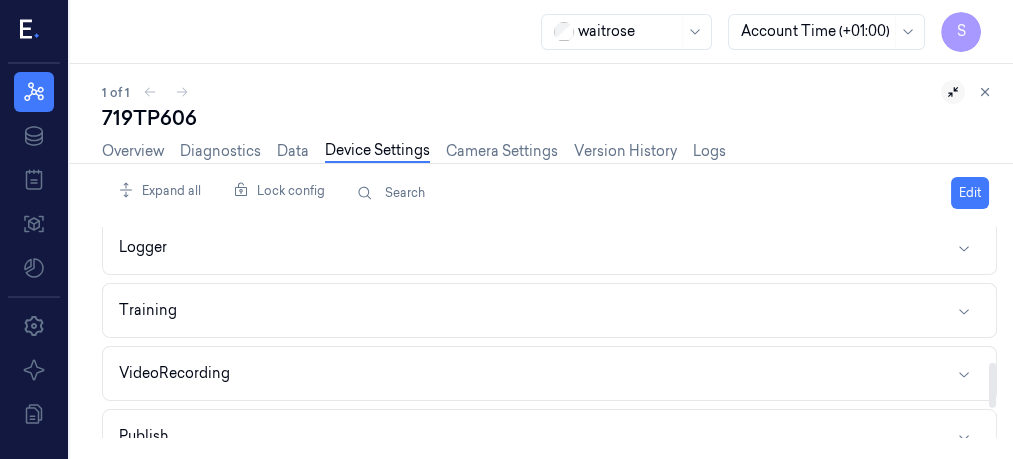 drag, startPoint x: 990, startPoint y: 243, endPoint x: 991, endPoint y: 378, distance: 135.00371 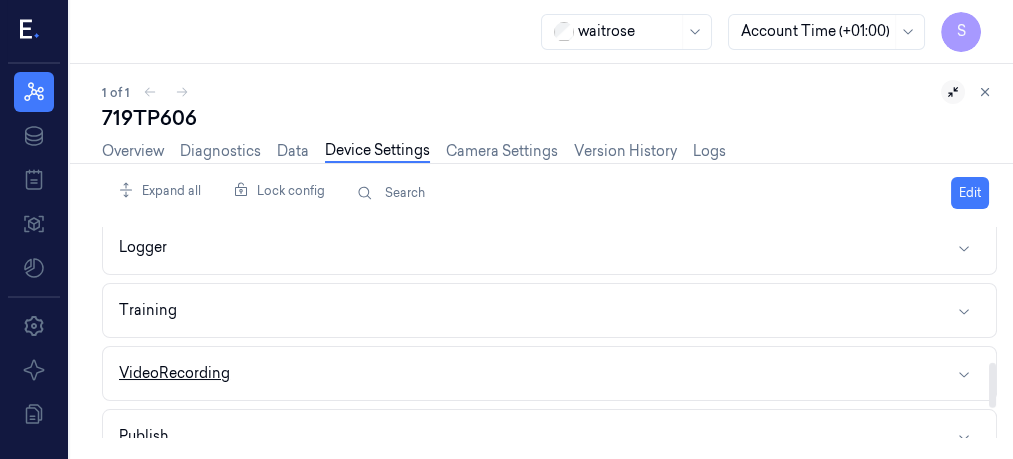 click 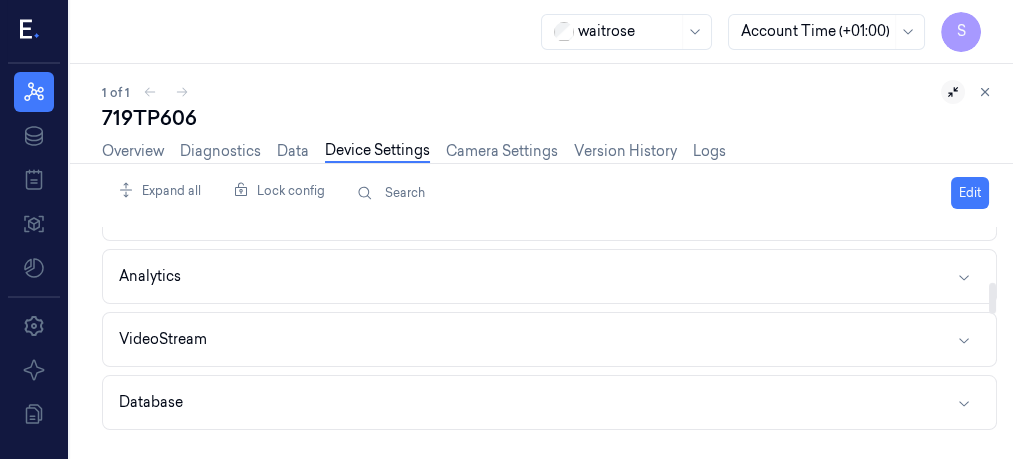 scroll, scrollTop: 0, scrollLeft: 0, axis: both 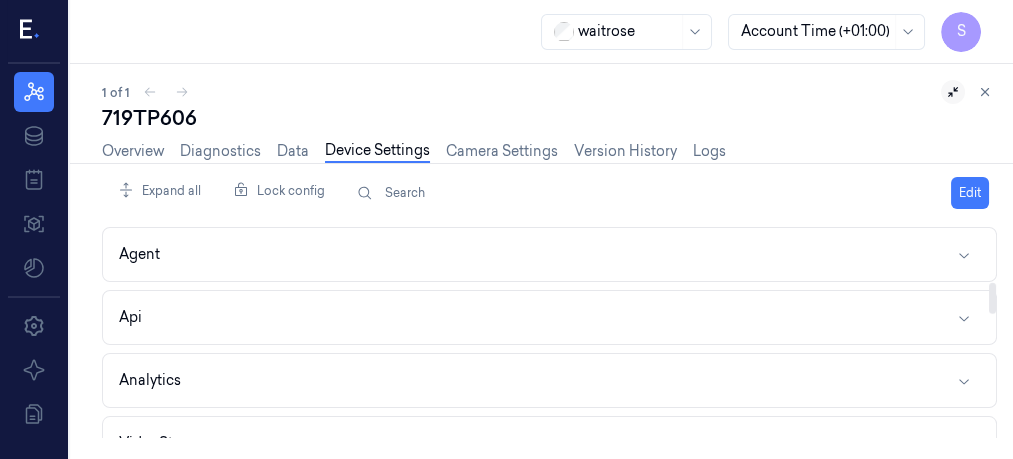 drag, startPoint x: 990, startPoint y: 337, endPoint x: 1011, endPoint y: 99, distance: 238.92467 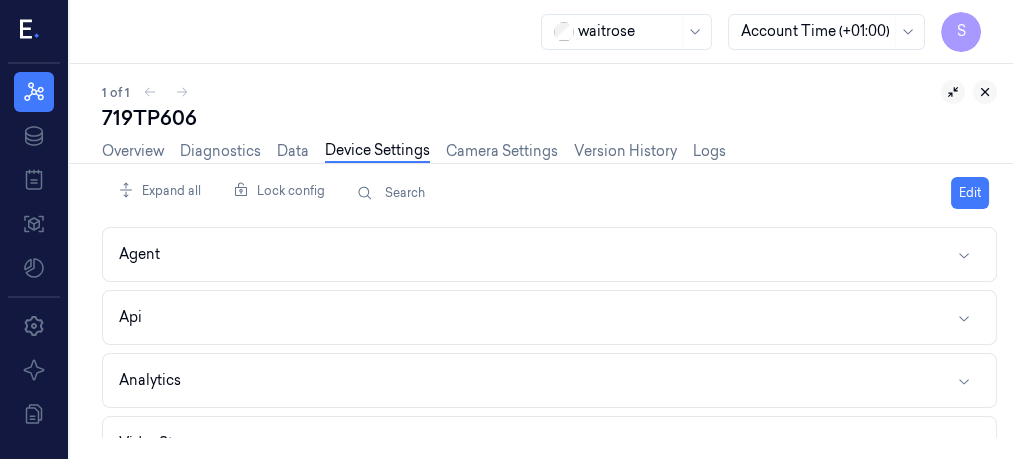 click 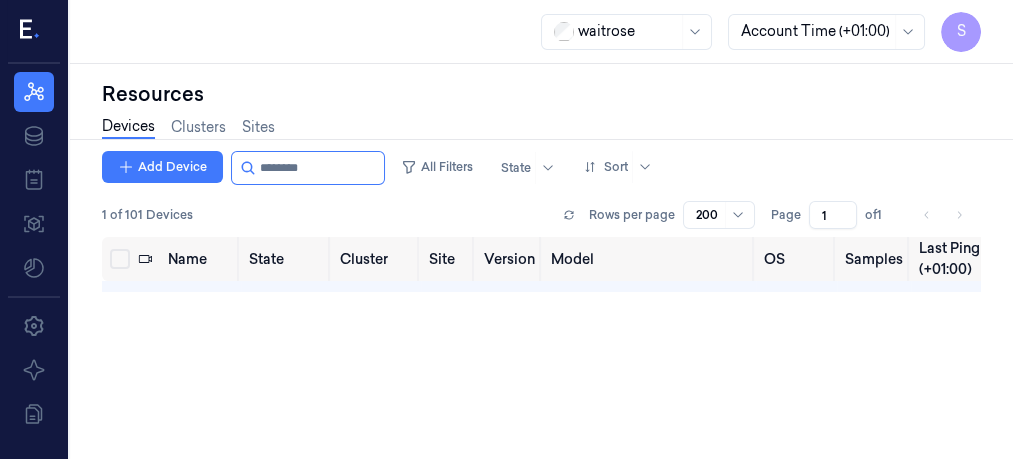 scroll, scrollTop: 0, scrollLeft: 0, axis: both 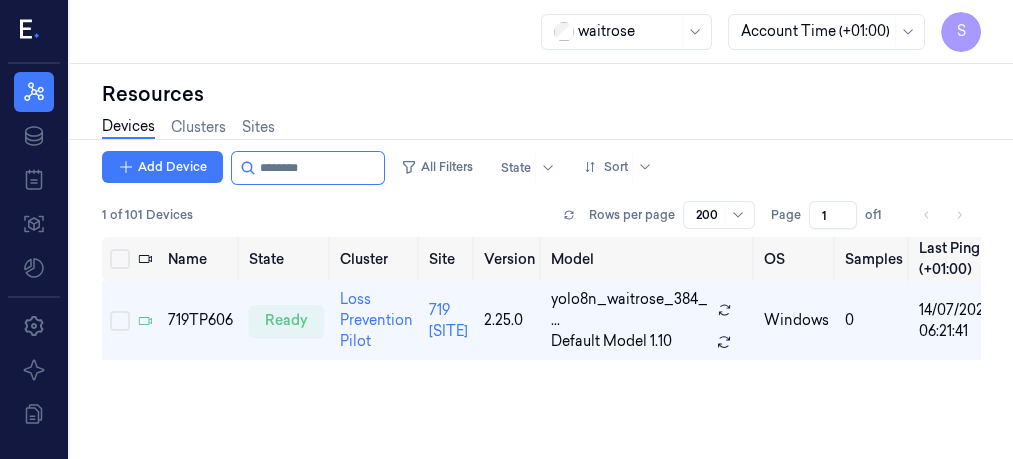 click on "Account Time (+01:00)" at bounding box center [826, 32] 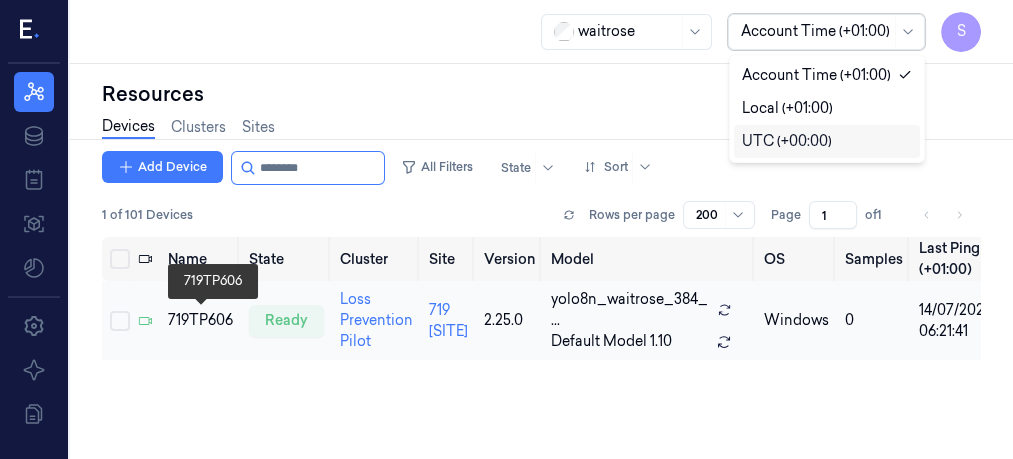 click on "719TP606" at bounding box center (200, 320) 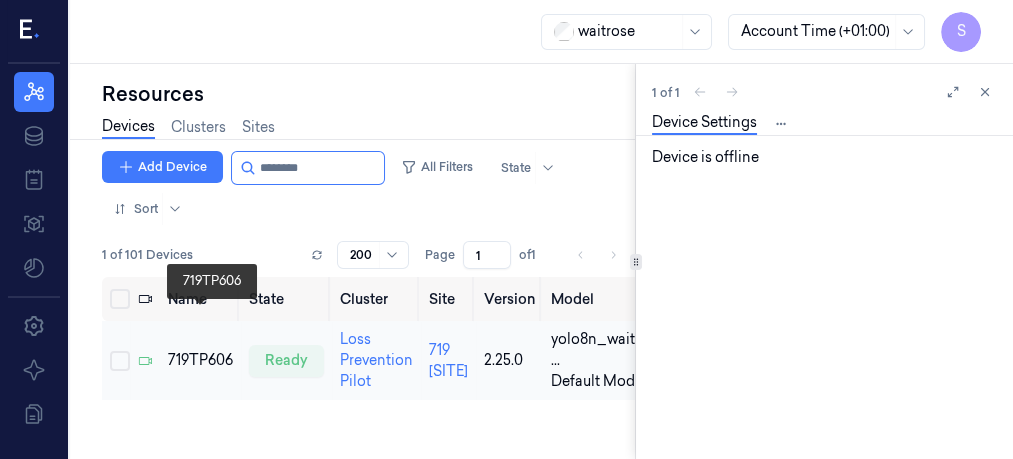 scroll, scrollTop: 0, scrollLeft: 0, axis: both 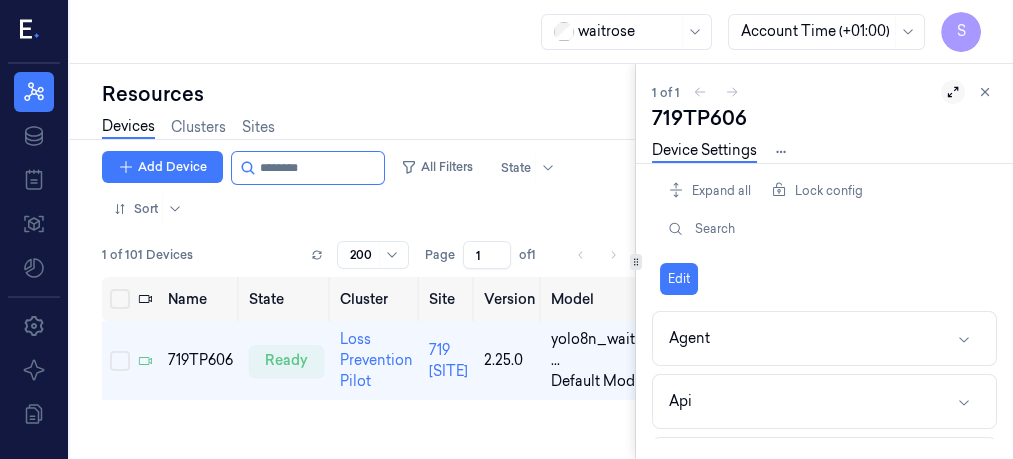 click 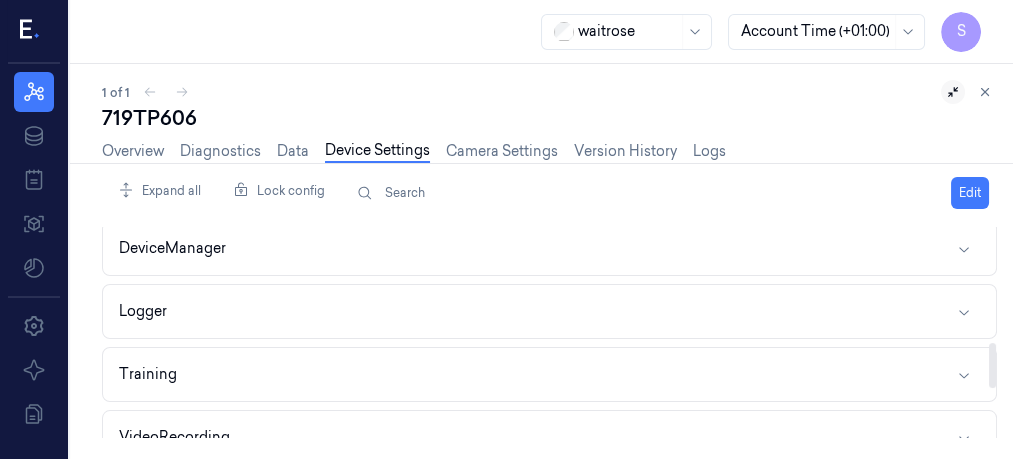 scroll, scrollTop: 540, scrollLeft: 0, axis: vertical 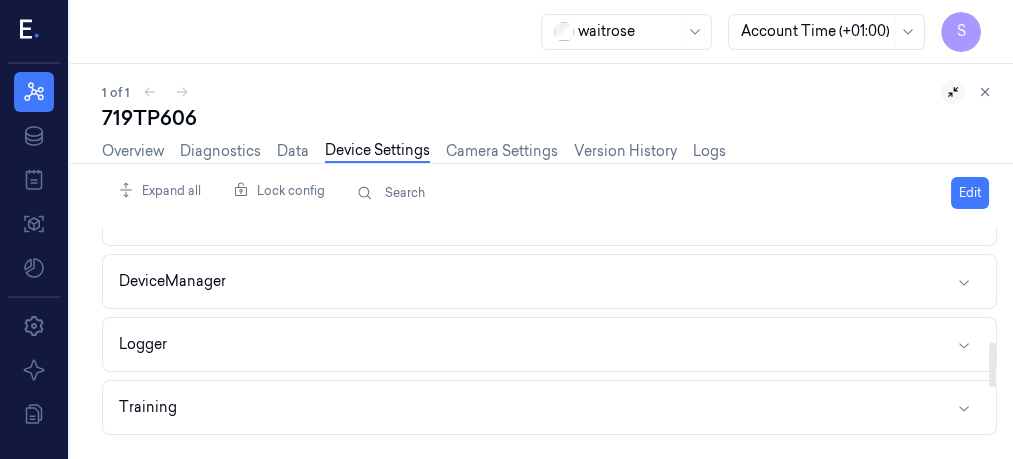 drag, startPoint x: 994, startPoint y: 238, endPoint x: 1010, endPoint y: 352, distance: 115.11733 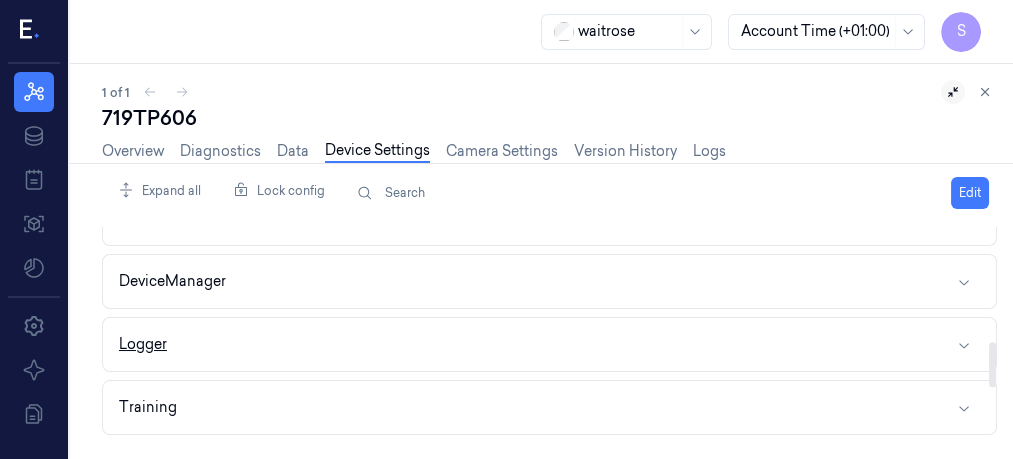 click 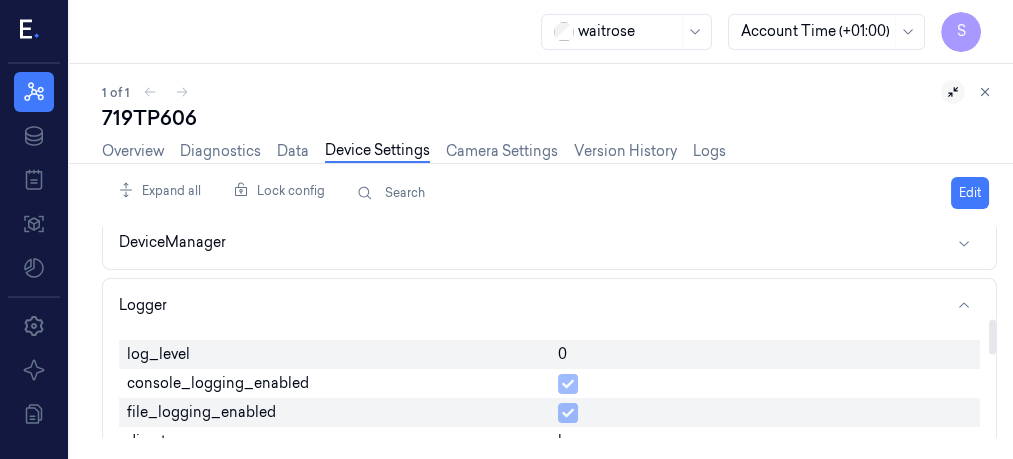 scroll, scrollTop: 588, scrollLeft: 0, axis: vertical 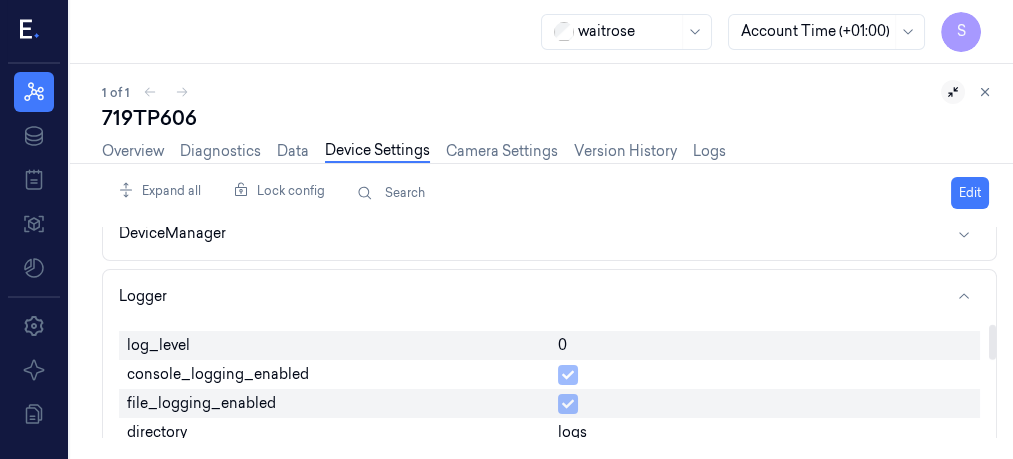 click at bounding box center (992, 342) 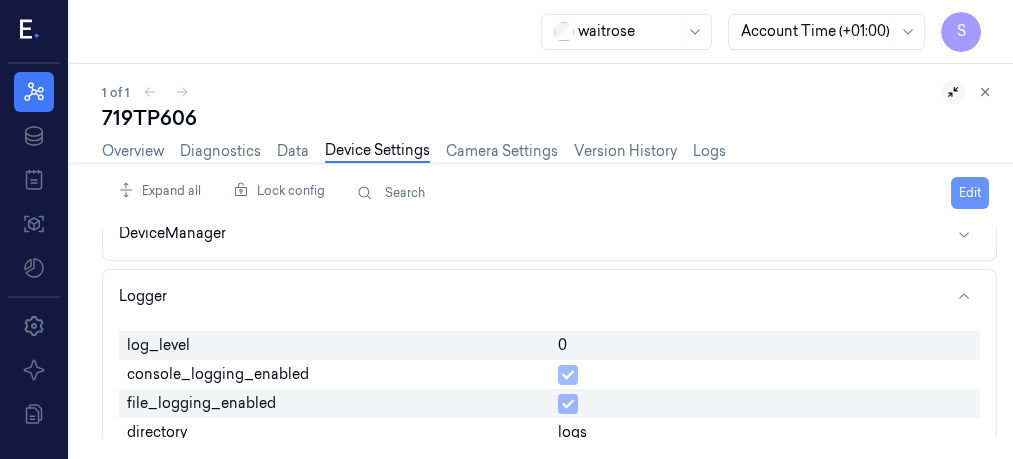 click on "Edit" at bounding box center (970, 193) 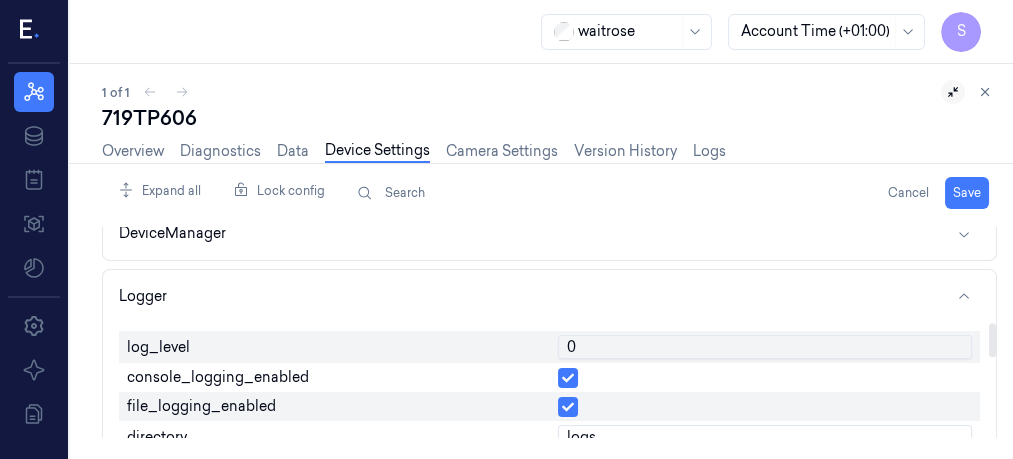 click on "0" at bounding box center (765, 347) 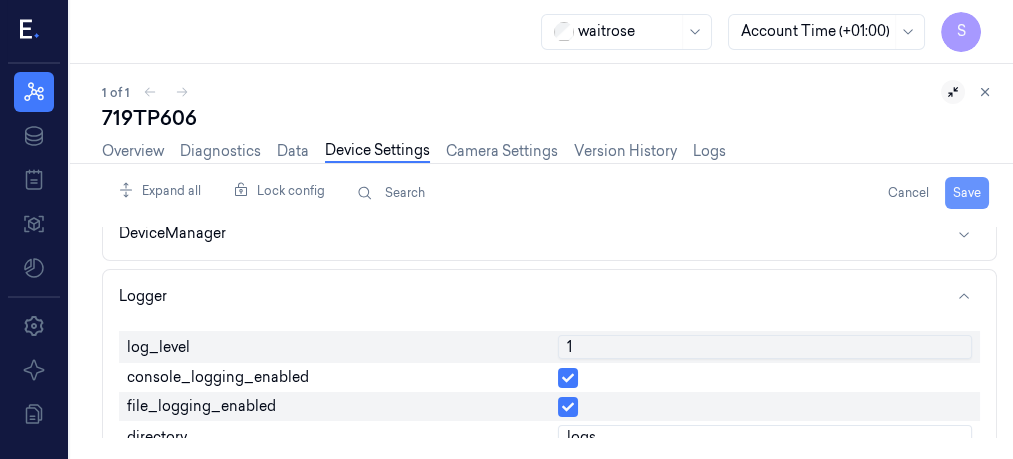 type on "1" 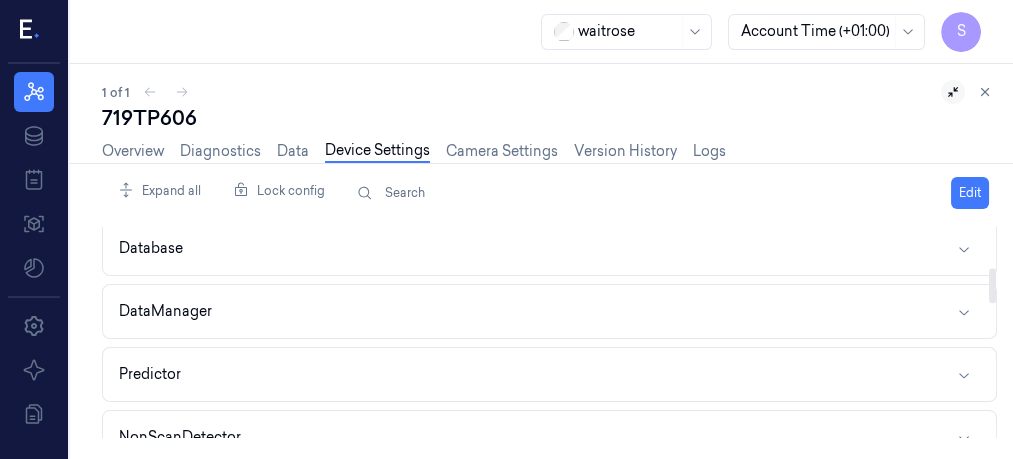 drag, startPoint x: 995, startPoint y: 334, endPoint x: 990, endPoint y: 280, distance: 54.230988 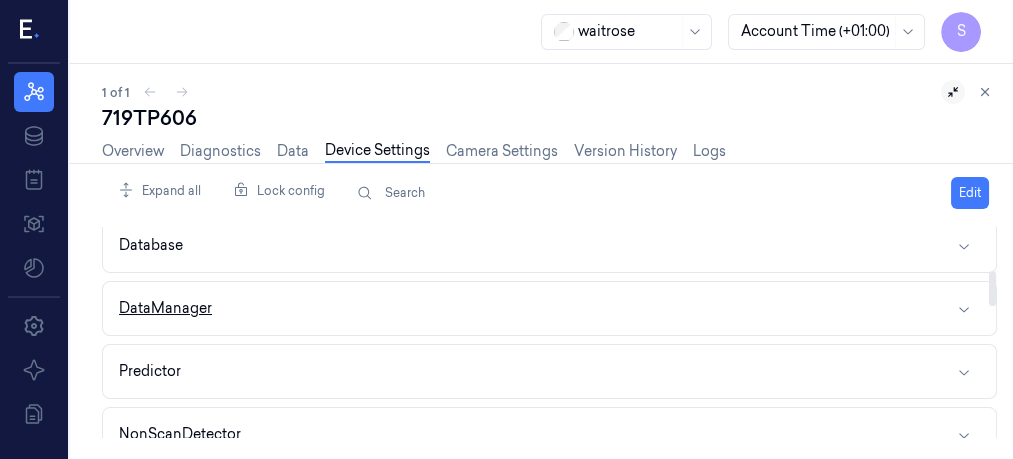 click 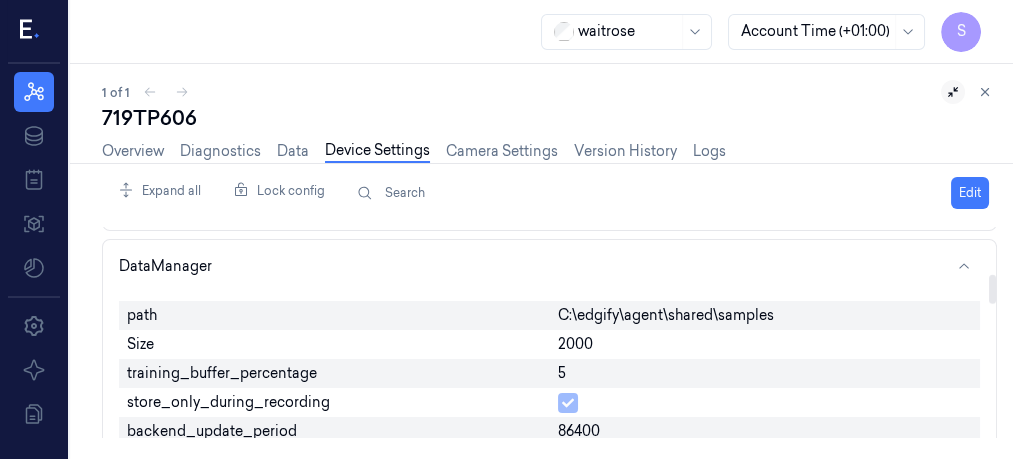 scroll, scrollTop: 276, scrollLeft: 0, axis: vertical 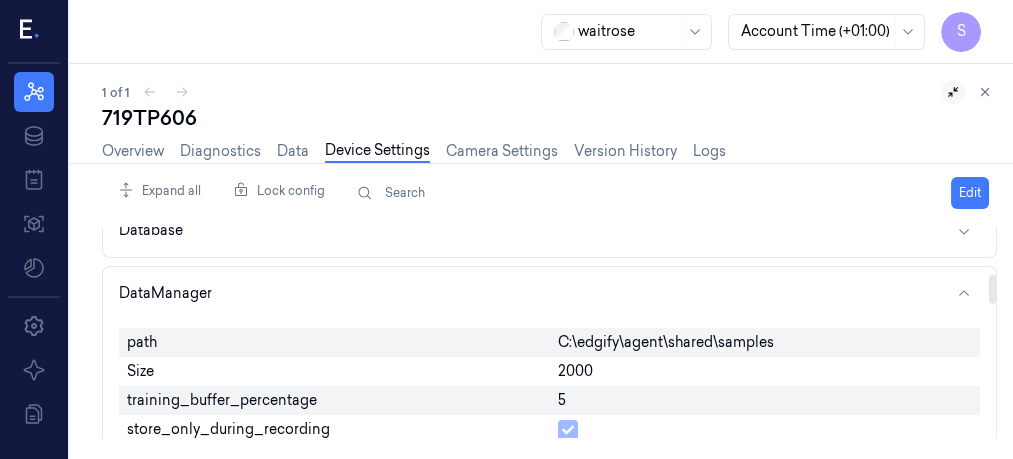 click at bounding box center (992, 289) 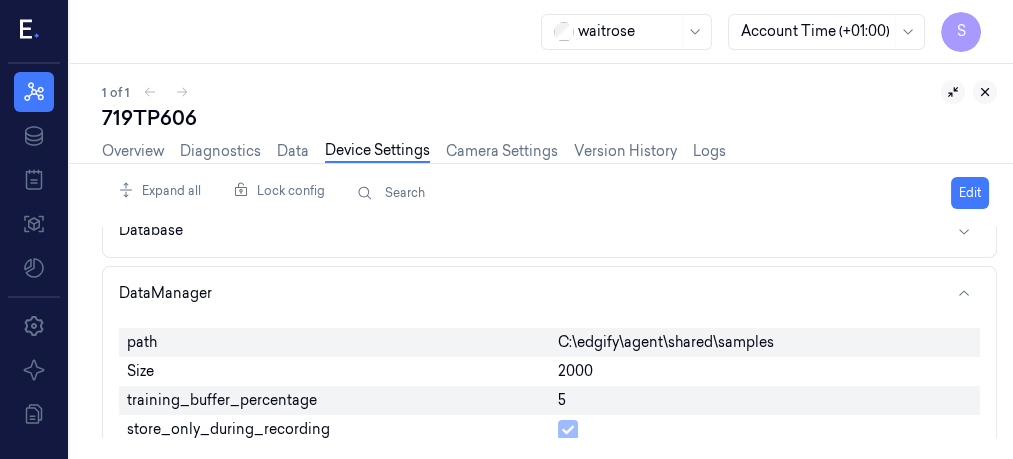 click 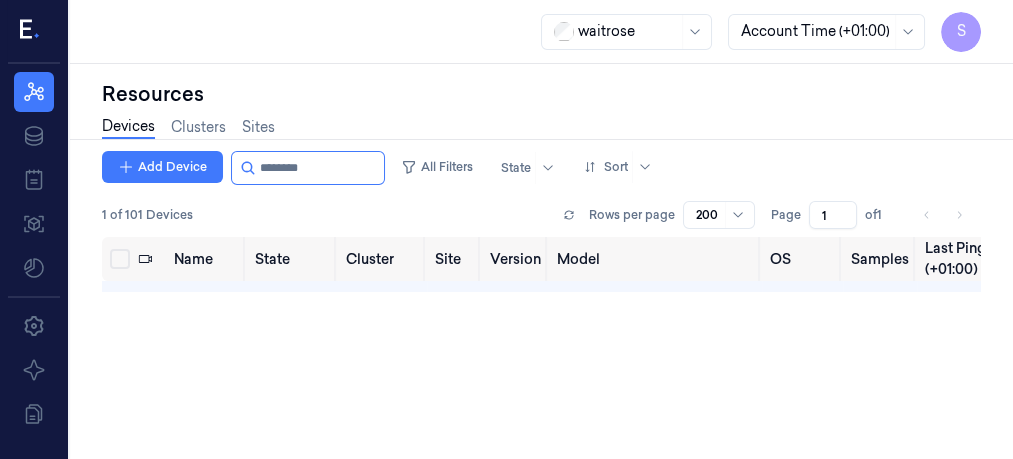 scroll, scrollTop: 0, scrollLeft: 0, axis: both 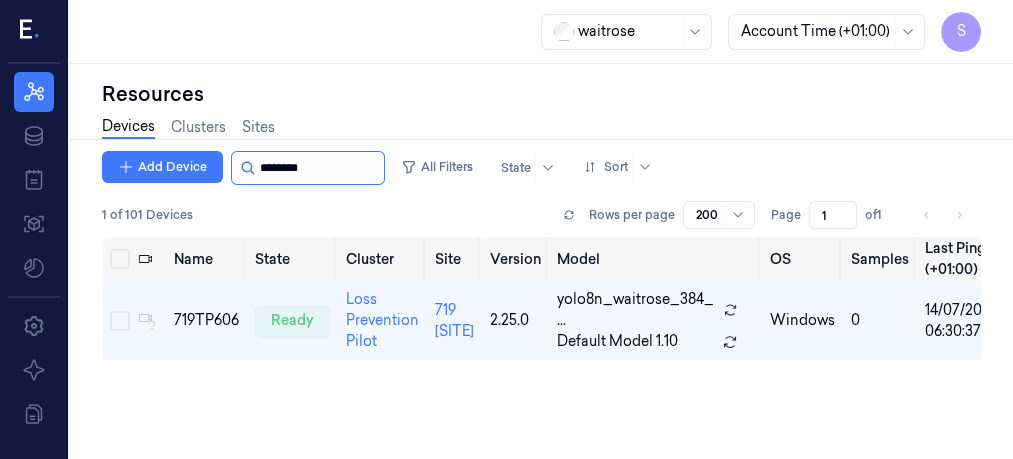 click at bounding box center [320, 168] 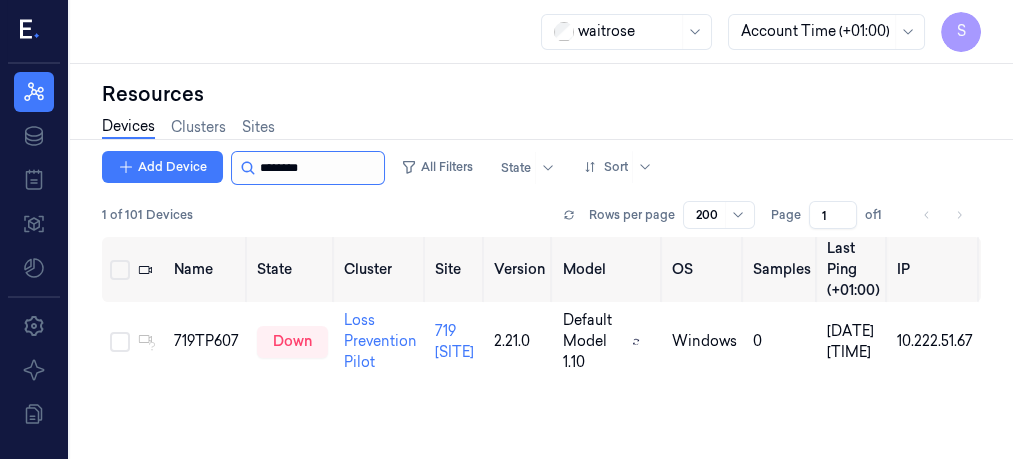 click at bounding box center [320, 168] 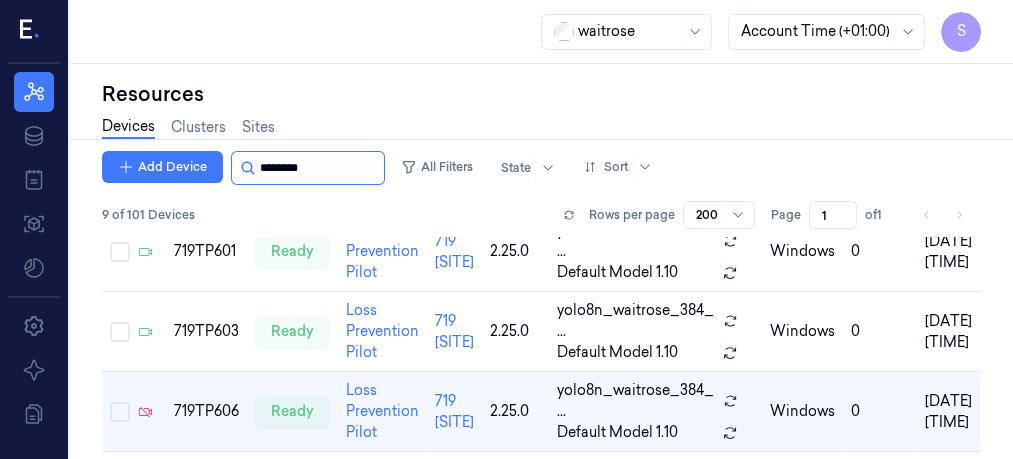 scroll, scrollTop: 210, scrollLeft: 0, axis: vertical 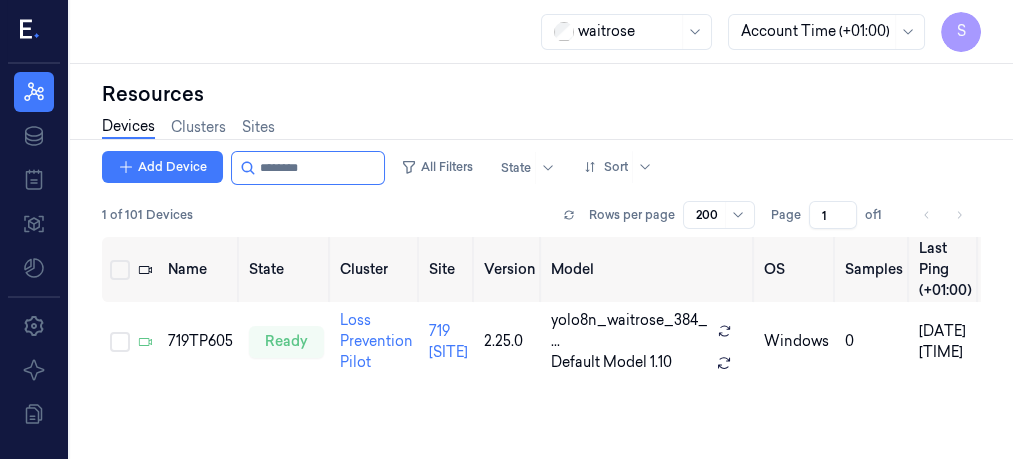 type on "********" 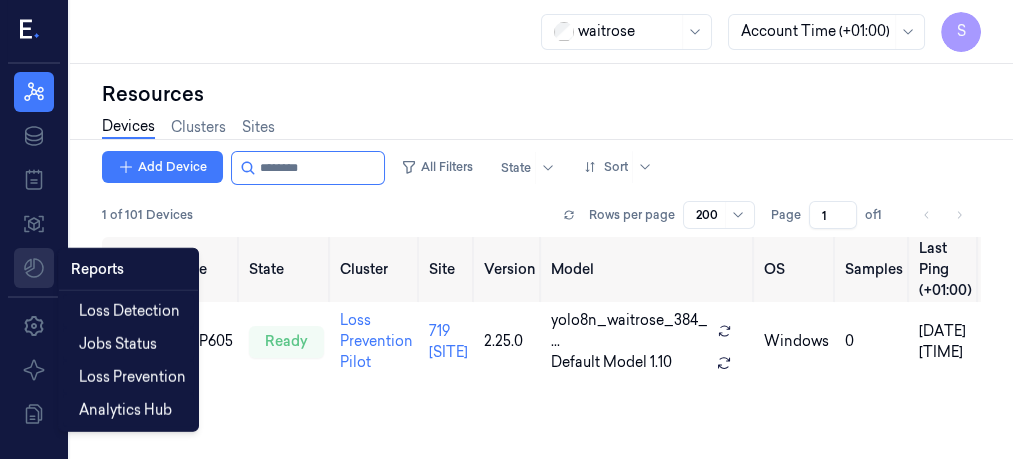 click on "S Resources Data Jobs Models Reports Reports Settings About Documentation waitrose Account Time (+01:00) S Resources Devices Clusters Sites Add Device All Filters State Sort 1 of 101 Devices Rows per page 200 Page 1 of  1 Name State Cluster Site Version Model OS Samples Last Ping (+01:00) IP 719TP605 ready Loss Prevention Pilot 719	Balham 2.25.0 yolo8n_waitrose_384_ ... Default Model 1.10 windows 0 14/07/2025 07:01:24 10.222.51.13
Reports   Loss Detection Jobs Status Loss Prevention Analytics Hub" at bounding box center [506, 229] 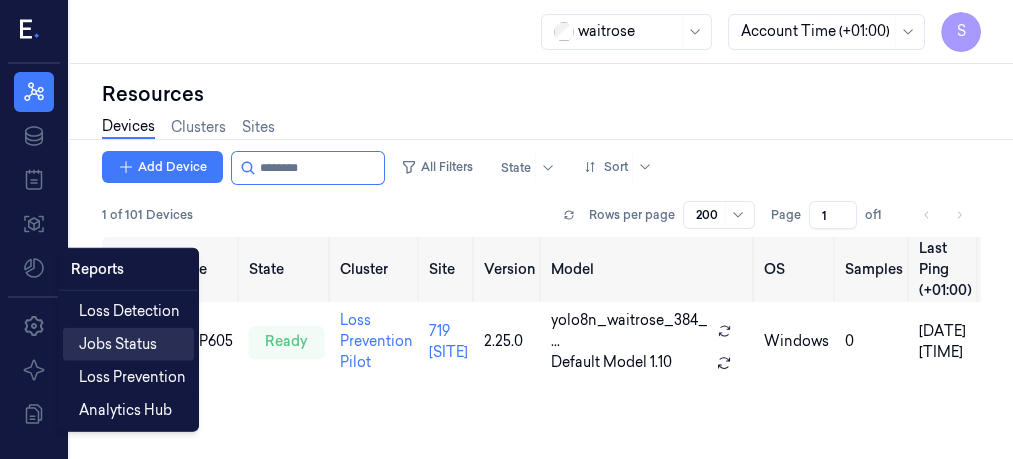 click on "Jobs Status" at bounding box center (118, 344) 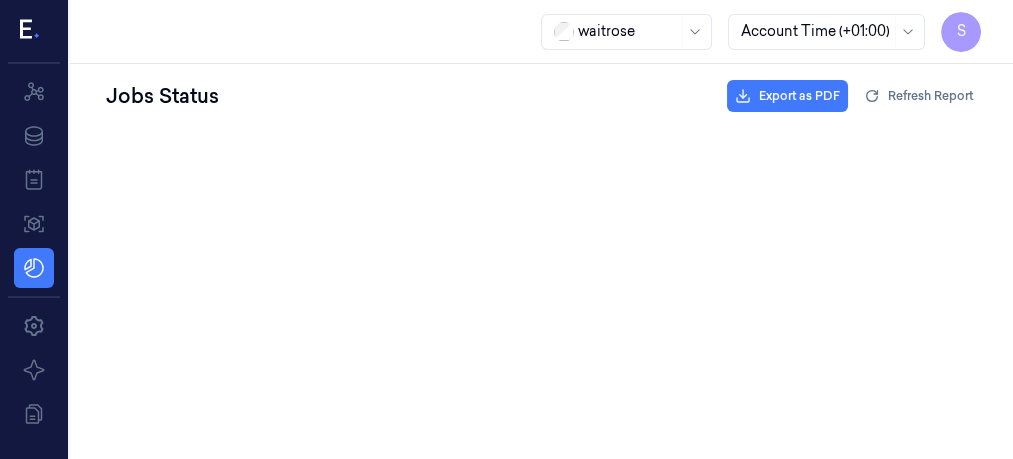 scroll, scrollTop: 0, scrollLeft: 0, axis: both 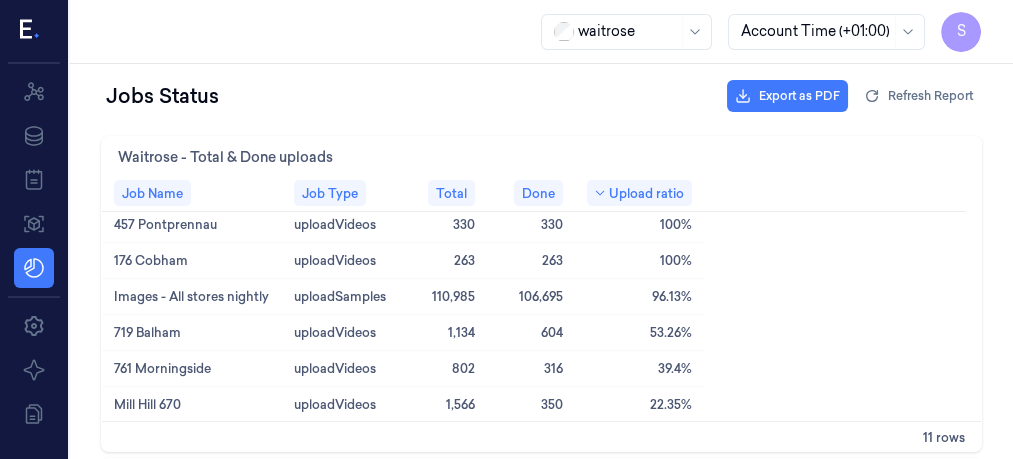 click on "Job Name Job Type Total Done Upload ratio" at bounding box center (534, 193) 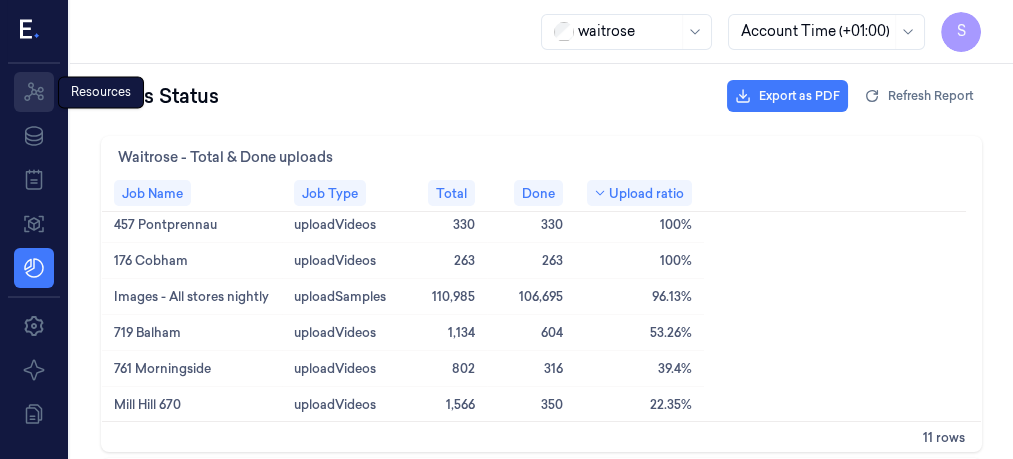 click 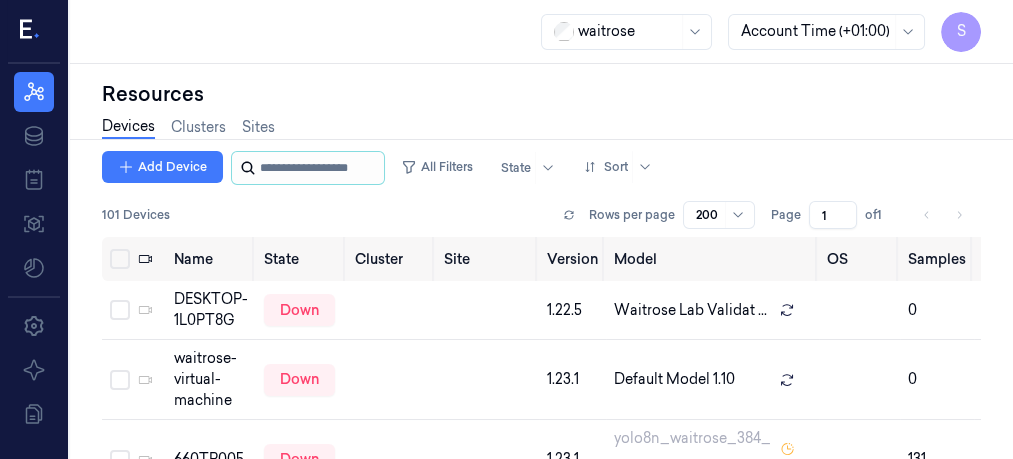 click at bounding box center [320, 168] 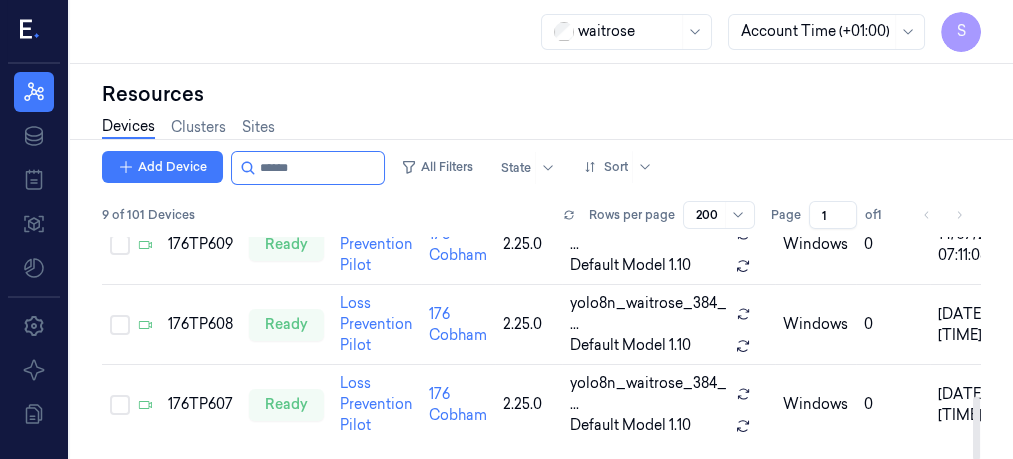 scroll, scrollTop: 0, scrollLeft: 0, axis: both 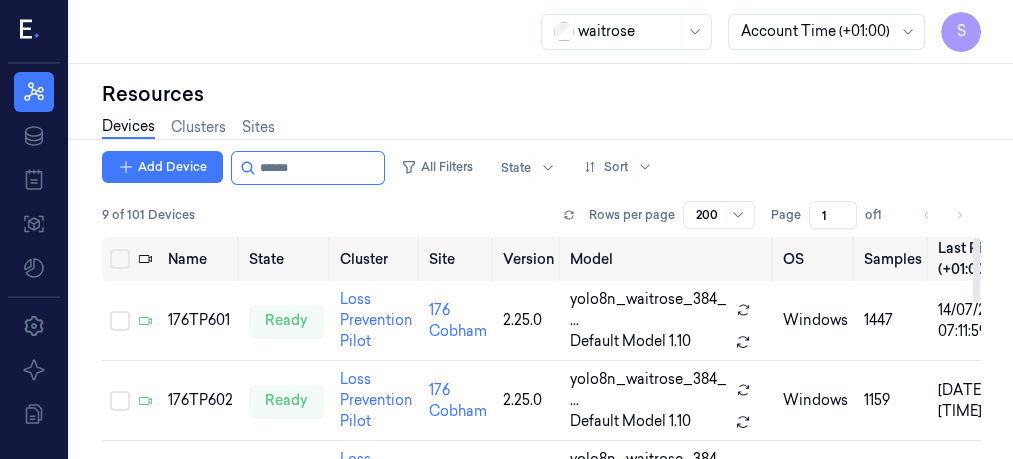 drag, startPoint x: 974, startPoint y: 268, endPoint x: 987, endPoint y: 131, distance: 137.6154 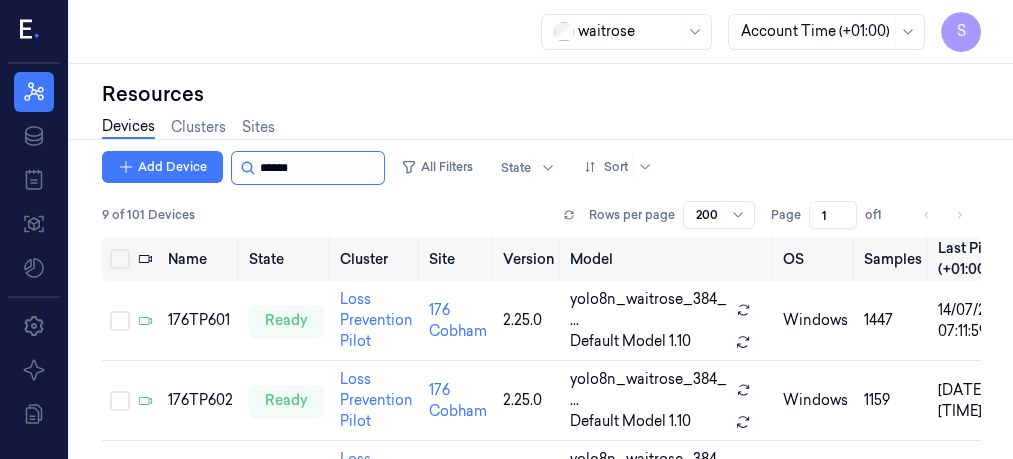 click at bounding box center [320, 168] 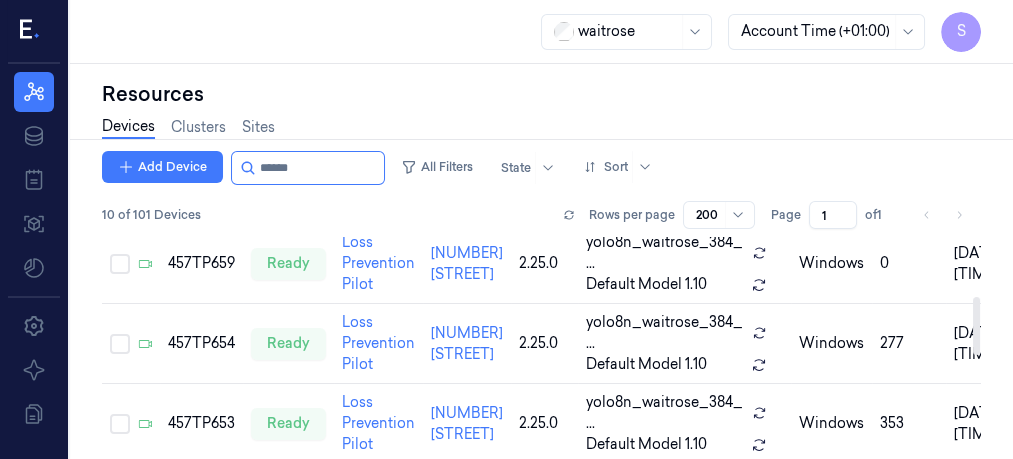 scroll, scrollTop: 0, scrollLeft: 0, axis: both 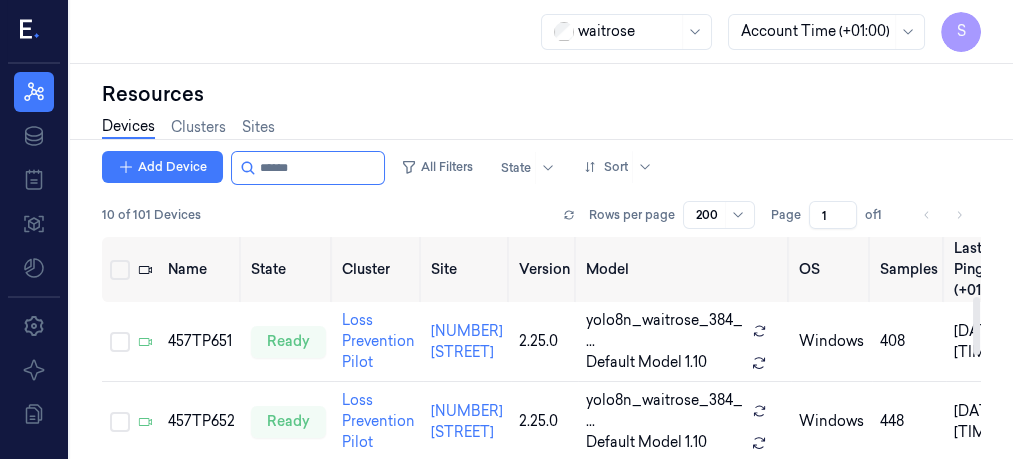drag, startPoint x: 974, startPoint y: 265, endPoint x: 984, endPoint y: 178, distance: 87.57283 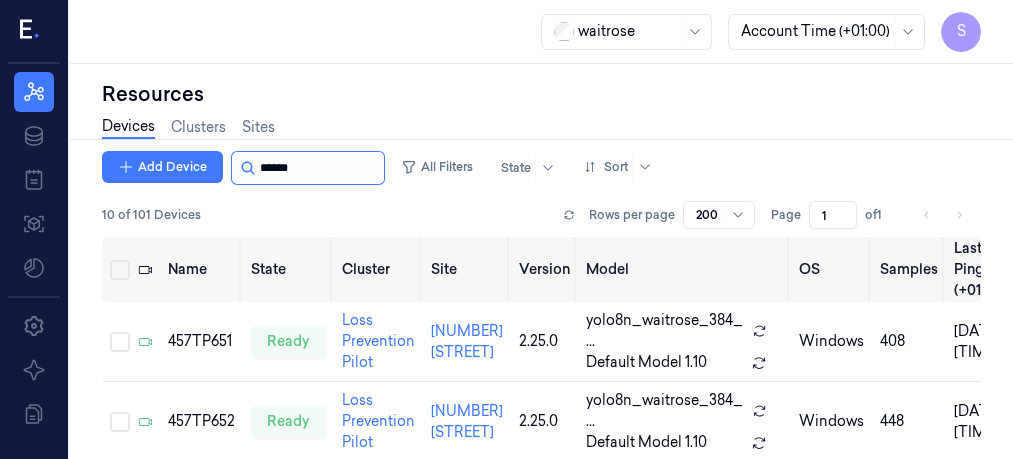 click at bounding box center (320, 168) 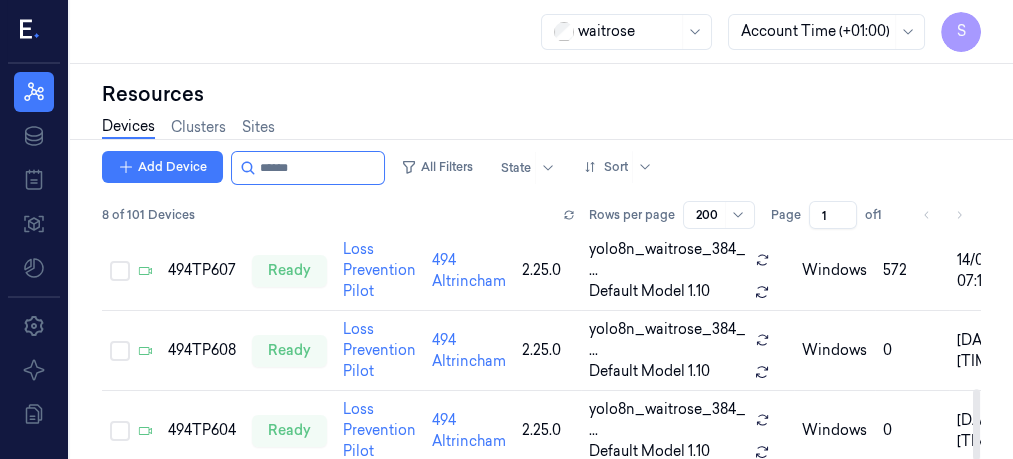 scroll, scrollTop: 479, scrollLeft: 0, axis: vertical 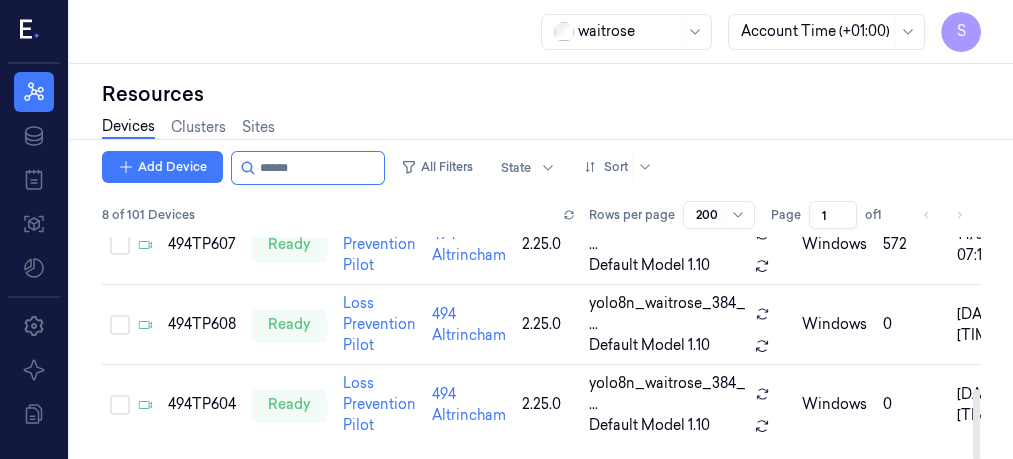 drag, startPoint x: 973, startPoint y: 285, endPoint x: 955, endPoint y: 464, distance: 179.90276 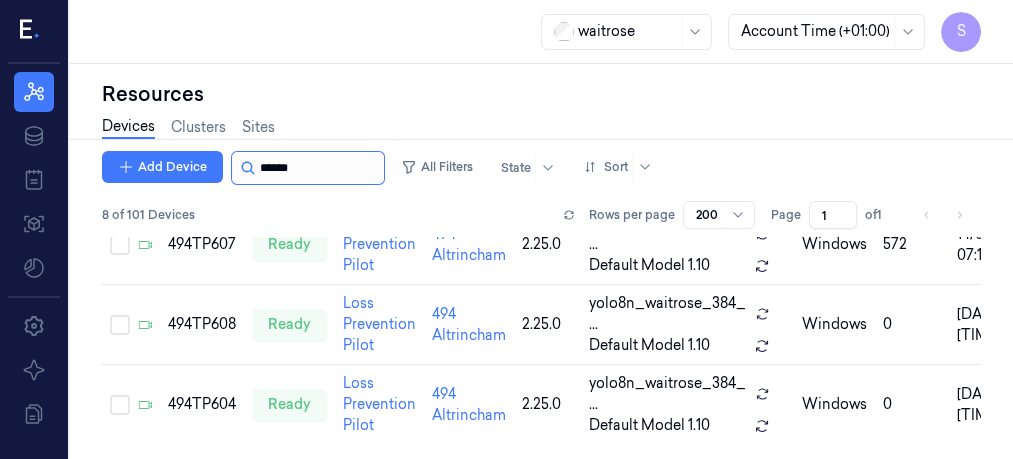 click at bounding box center [320, 168] 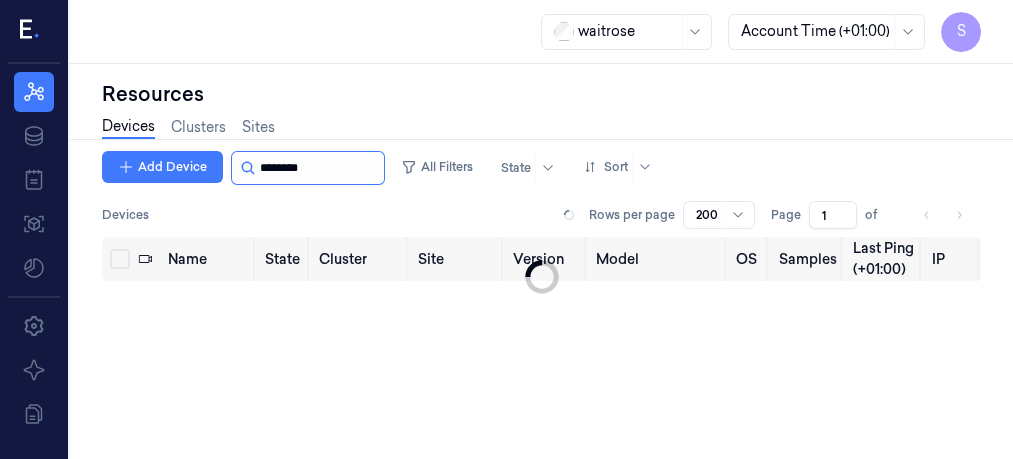 scroll, scrollTop: 0, scrollLeft: 0, axis: both 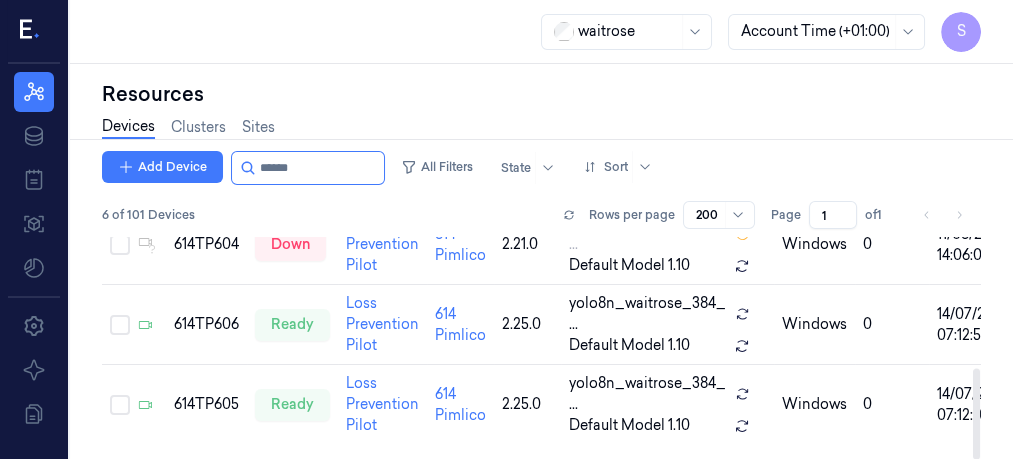 drag, startPoint x: 974, startPoint y: 283, endPoint x: 953, endPoint y: 446, distance: 164.3472 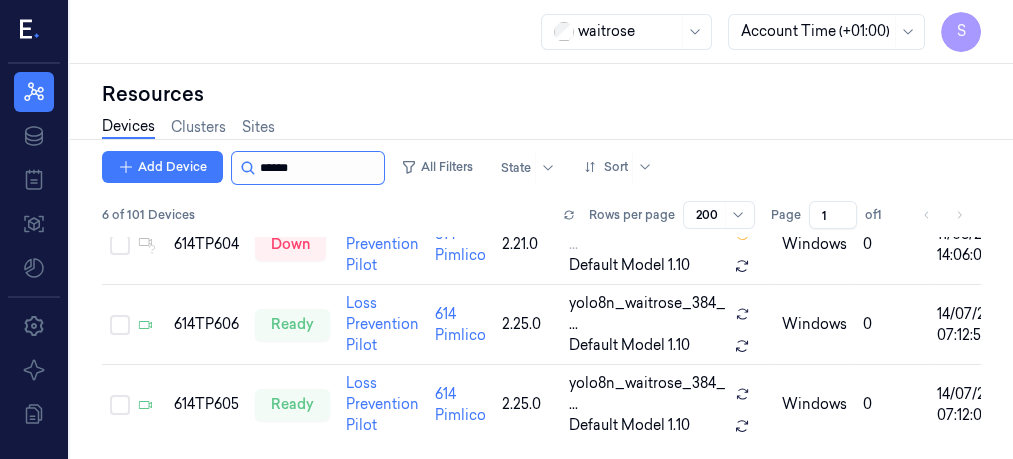 click at bounding box center [320, 168] 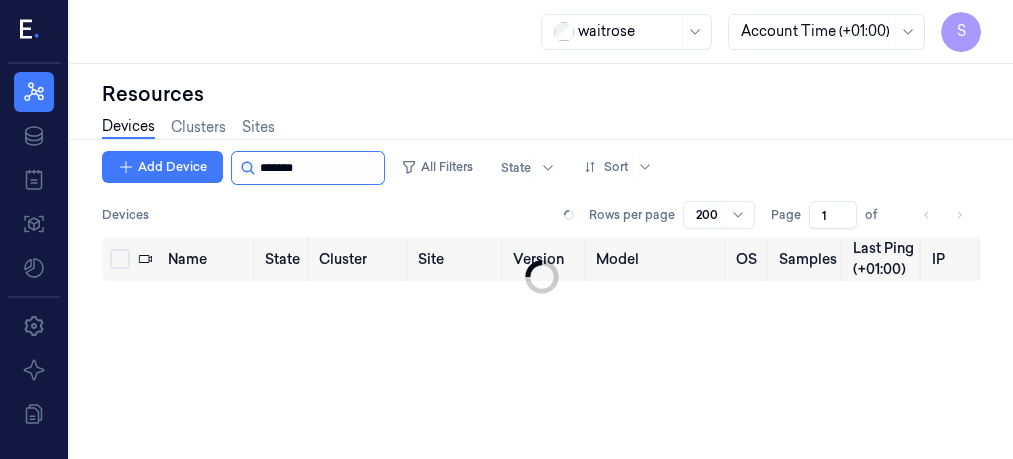 scroll, scrollTop: 0, scrollLeft: 0, axis: both 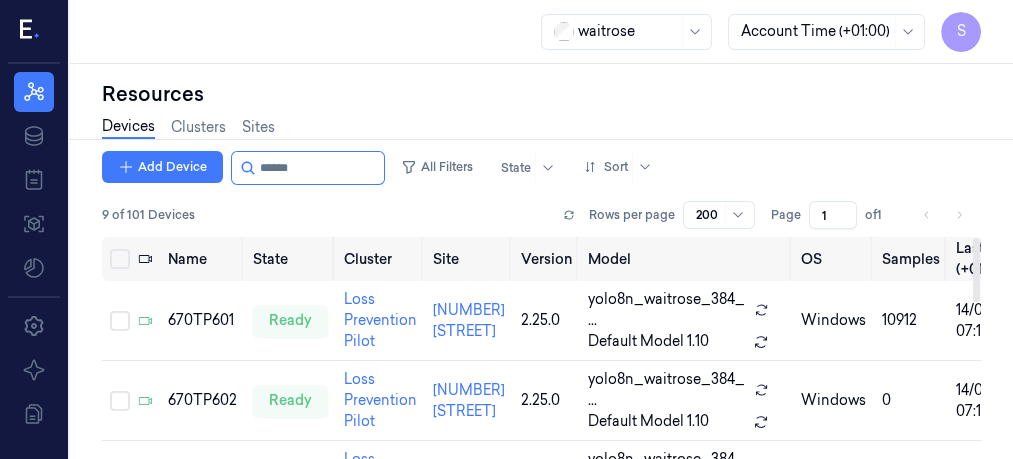 drag, startPoint x: 974, startPoint y: 271, endPoint x: 960, endPoint y: 190, distance: 82.20097 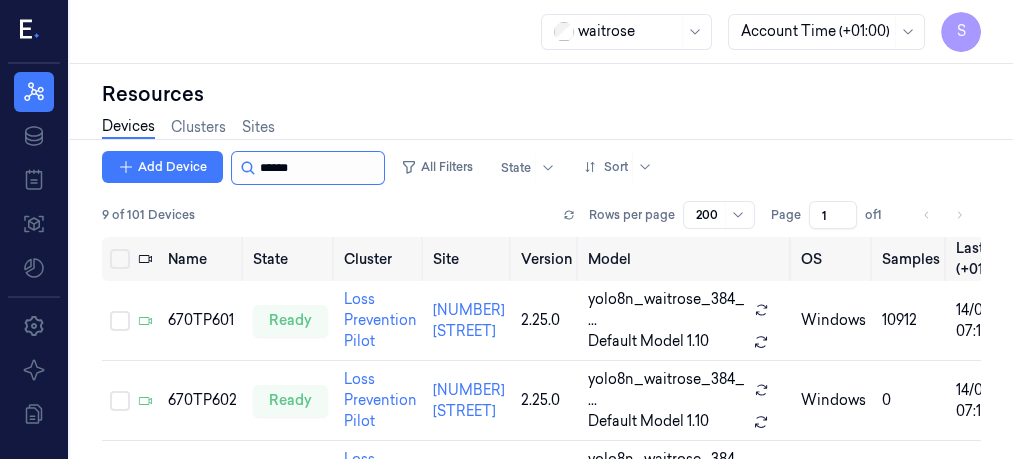 click at bounding box center [320, 168] 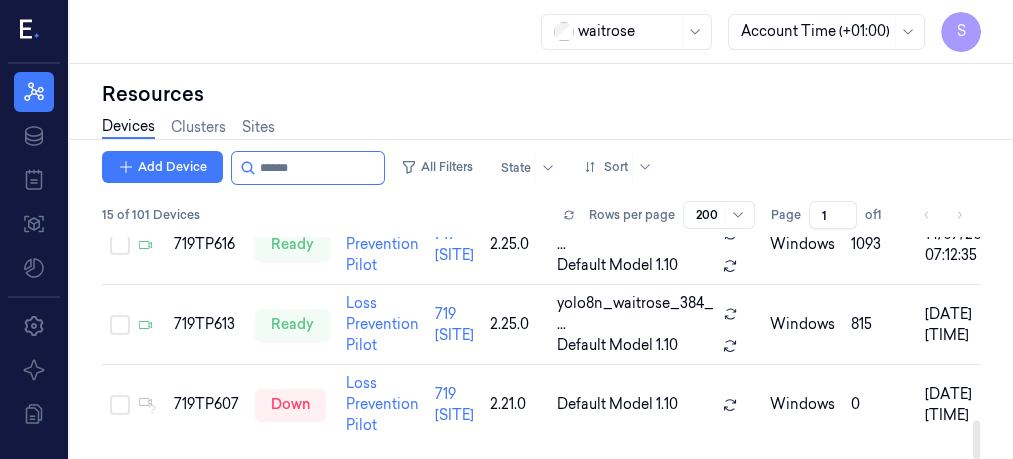 scroll, scrollTop: 0, scrollLeft: 0, axis: both 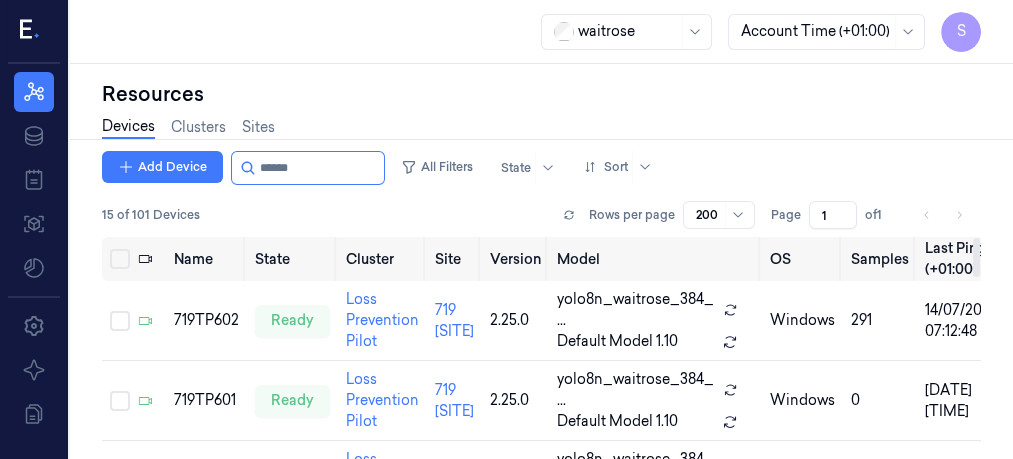 drag, startPoint x: 975, startPoint y: 259, endPoint x: 993, endPoint y: 130, distance: 130.24976 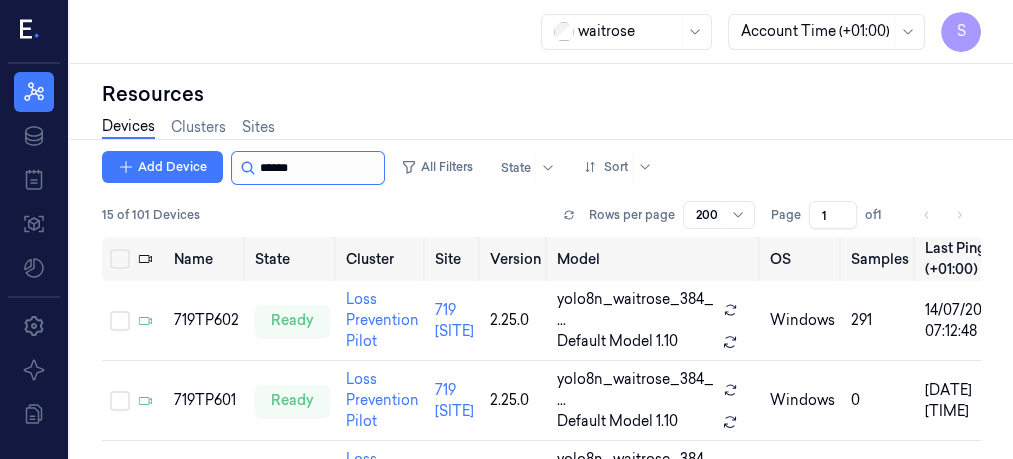 click at bounding box center [320, 168] 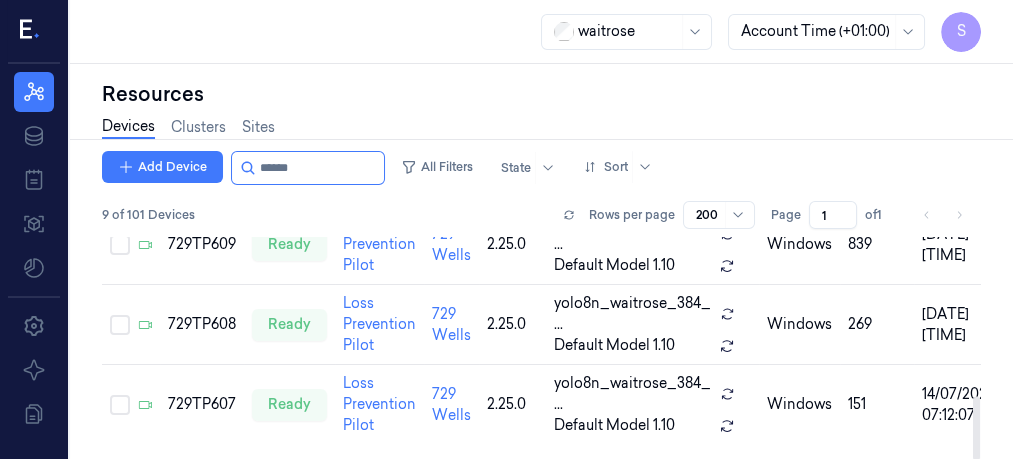 scroll, scrollTop: 0, scrollLeft: 0, axis: both 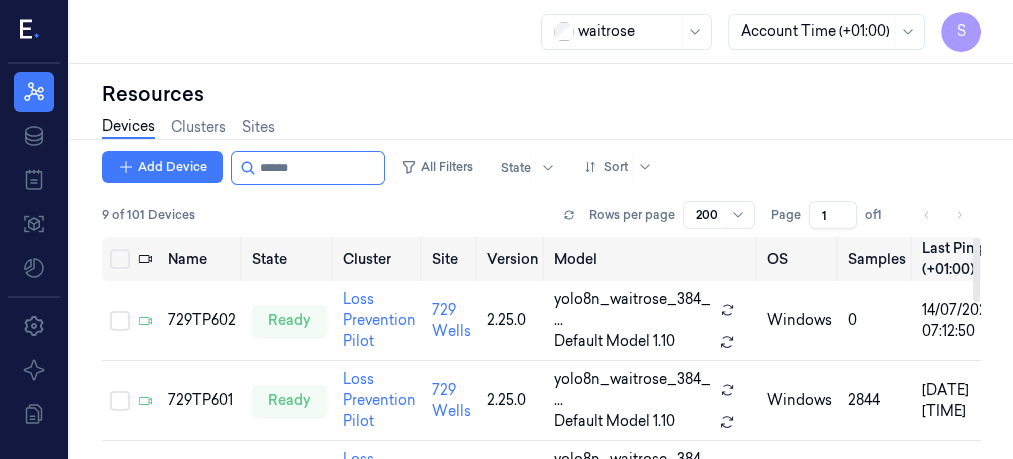 drag, startPoint x: 973, startPoint y: 262, endPoint x: 1011, endPoint y: 125, distance: 142.17242 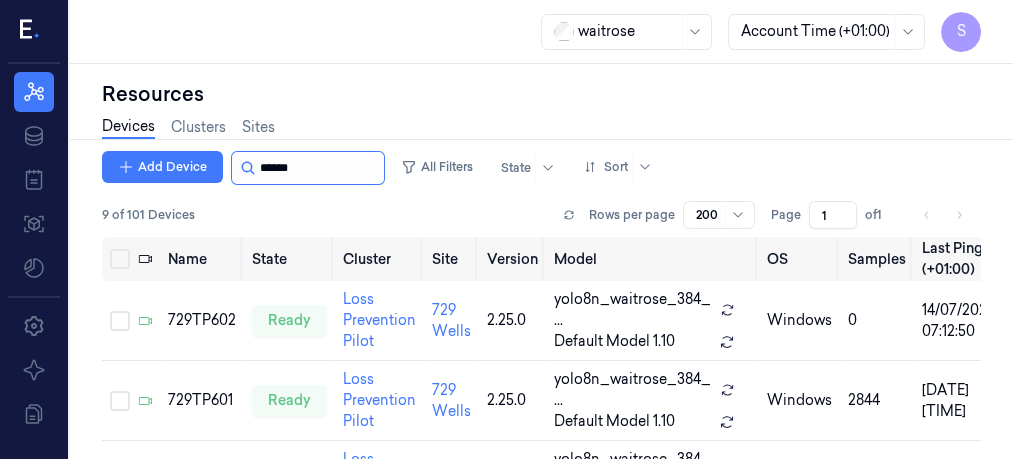 click at bounding box center [320, 168] 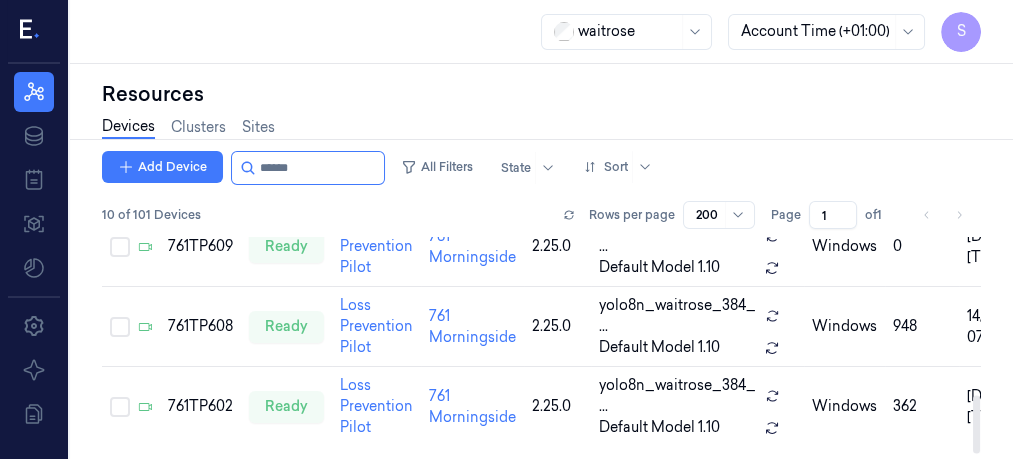 scroll, scrollTop: 638, scrollLeft: 0, axis: vertical 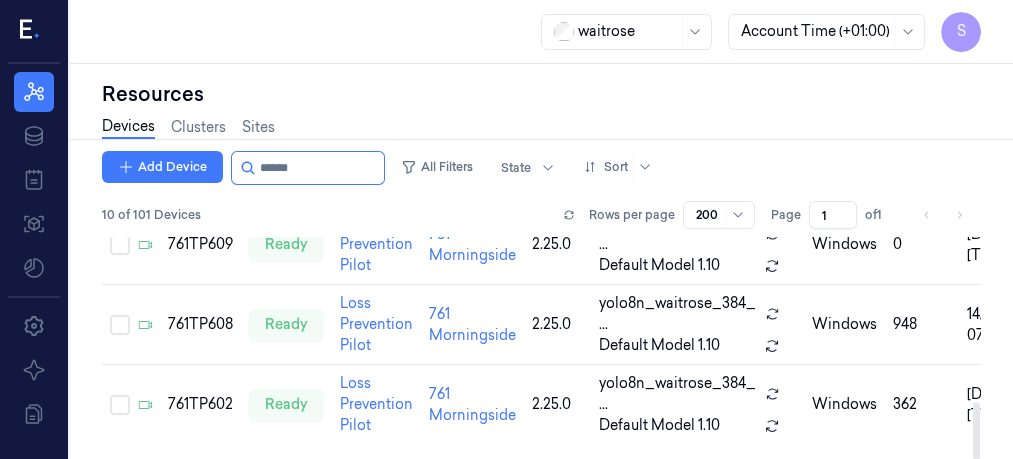 drag, startPoint x: 974, startPoint y: 277, endPoint x: 972, endPoint y: 456, distance: 179.01117 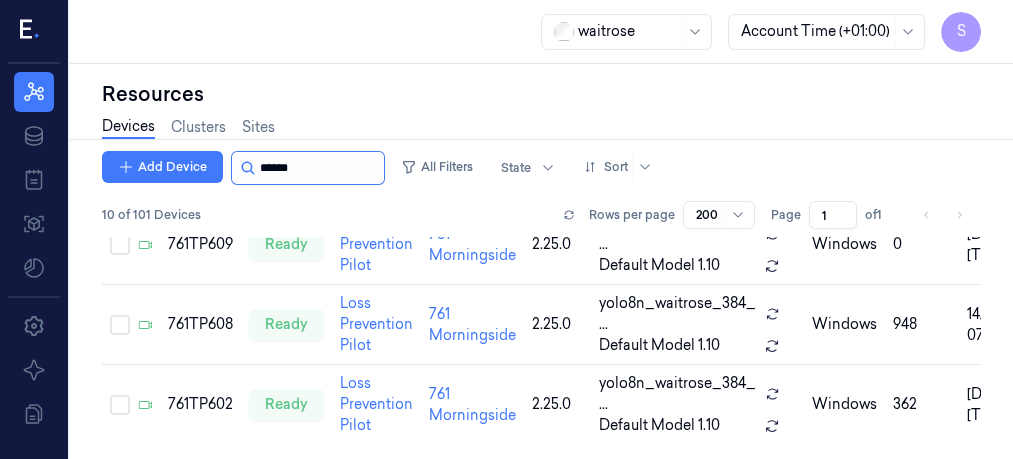 click at bounding box center [320, 168] 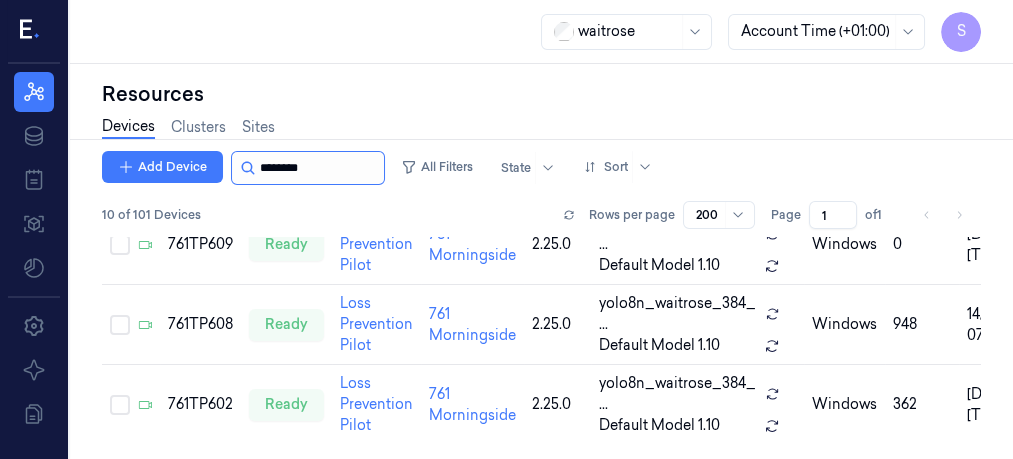 scroll, scrollTop: 0, scrollLeft: 0, axis: both 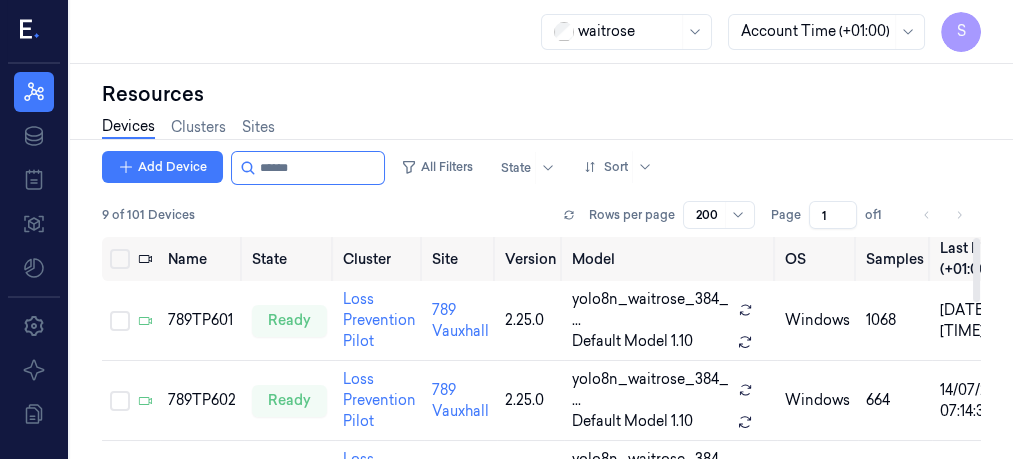 drag, startPoint x: 974, startPoint y: 277, endPoint x: 1011, endPoint y: 127, distance: 154.49596 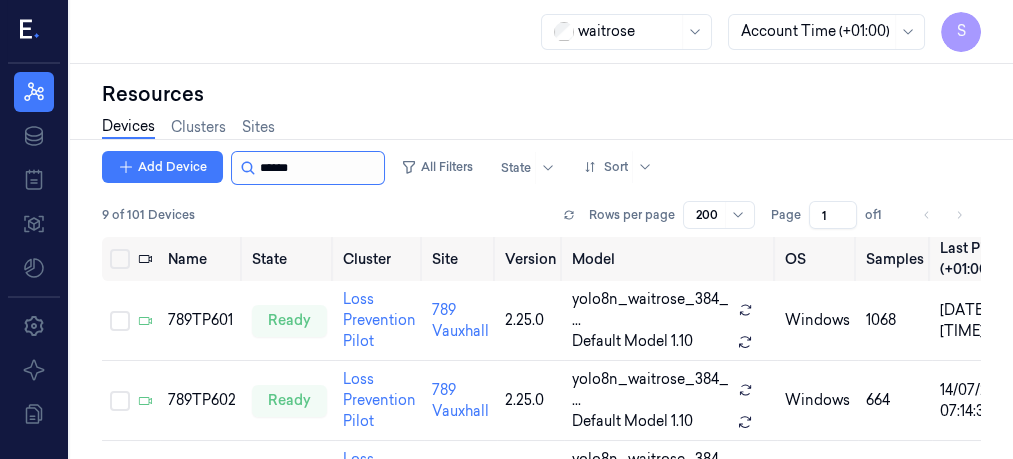 click at bounding box center (320, 168) 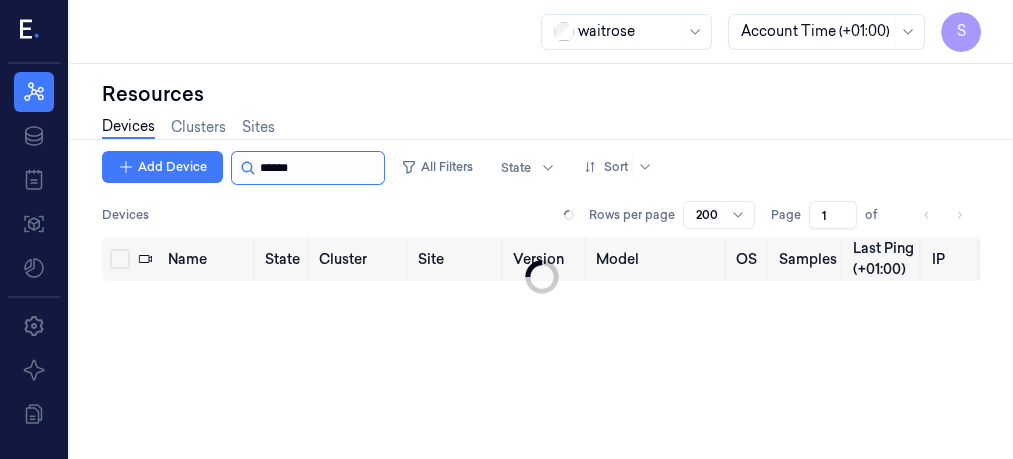 click at bounding box center (320, 168) 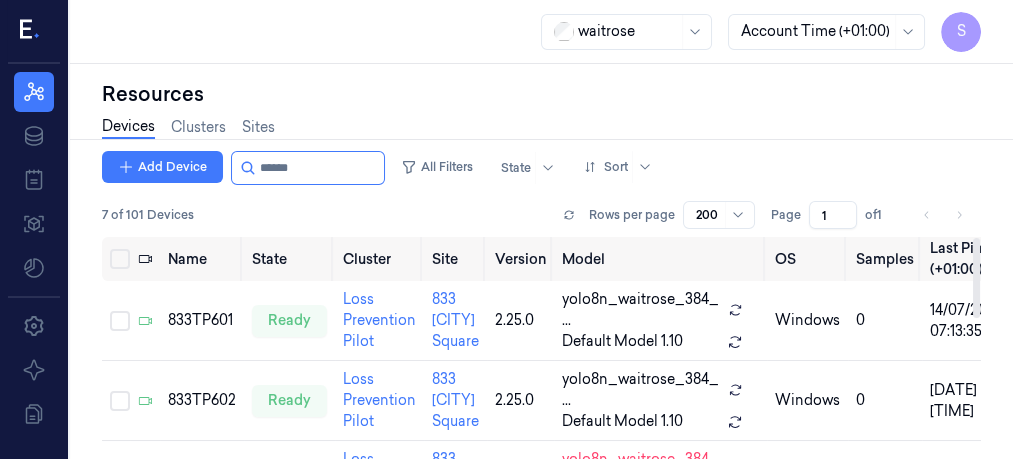 type on "******" 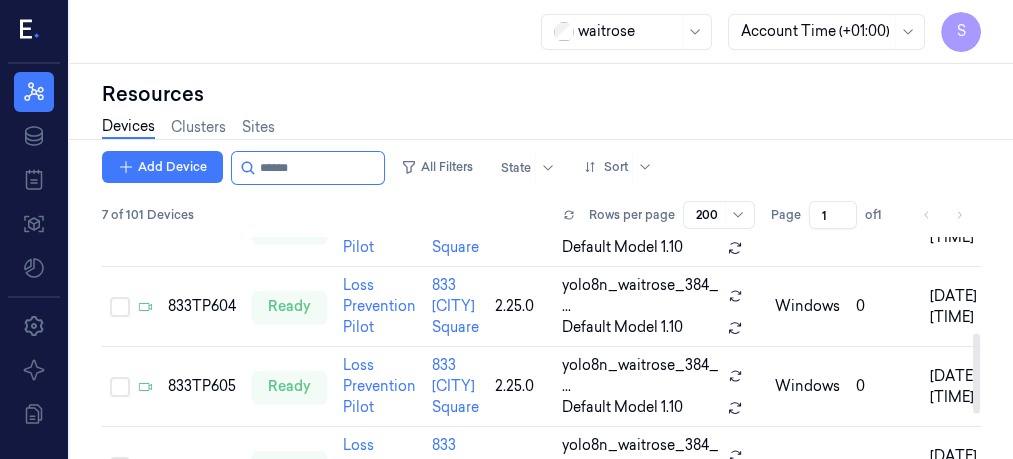 scroll, scrollTop: 161, scrollLeft: 0, axis: vertical 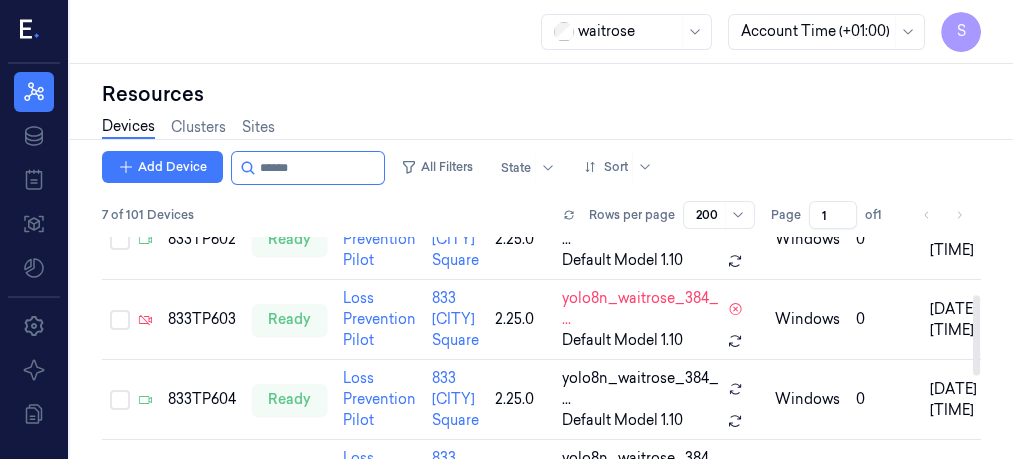drag, startPoint x: 973, startPoint y: 283, endPoint x: 964, endPoint y: 340, distance: 57.706154 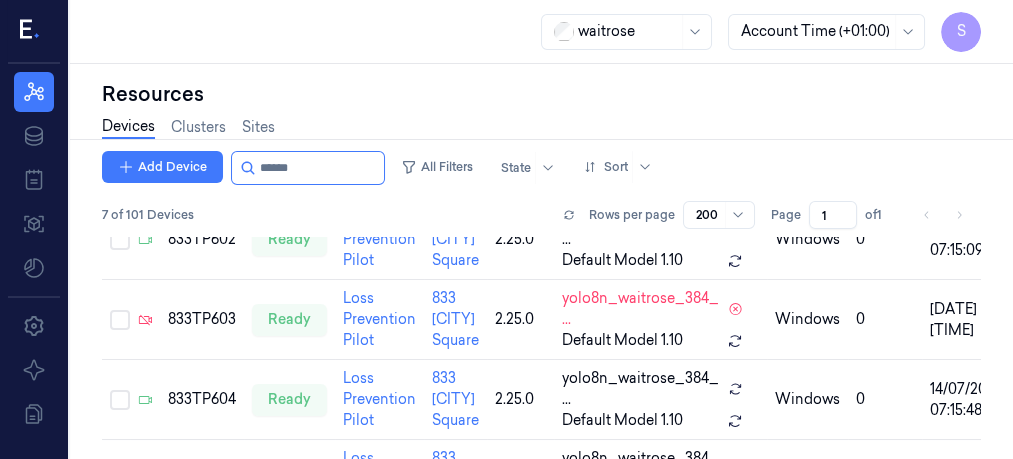 click on "Resources" at bounding box center (541, 94) 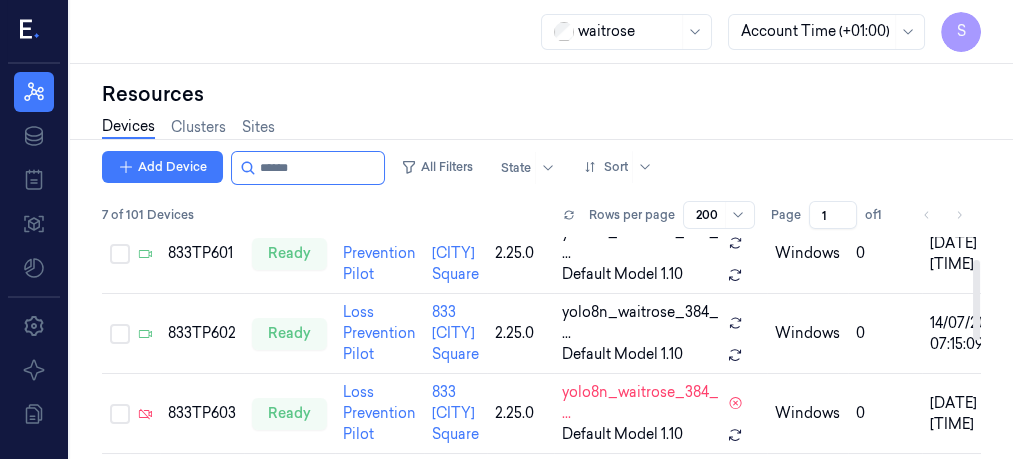 scroll, scrollTop: 59, scrollLeft: 0, axis: vertical 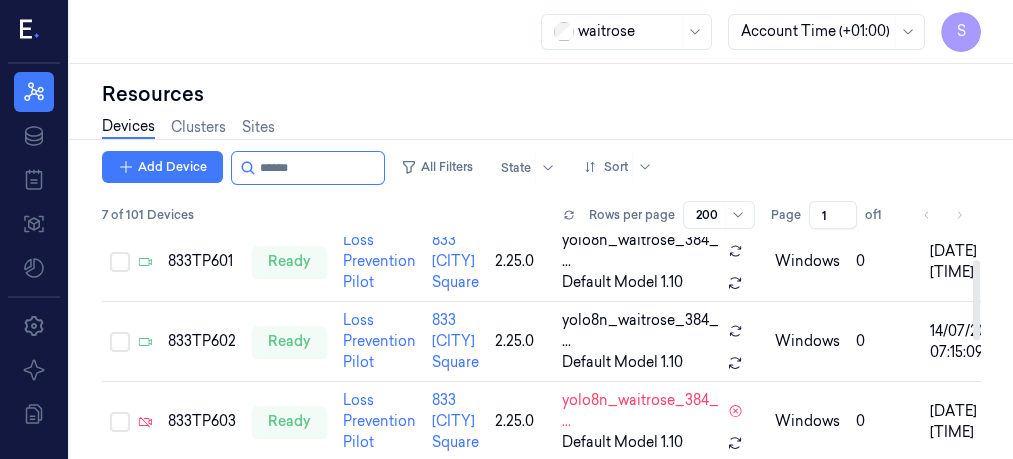 drag, startPoint x: 976, startPoint y: 316, endPoint x: 951, endPoint y: 280, distance: 43.829212 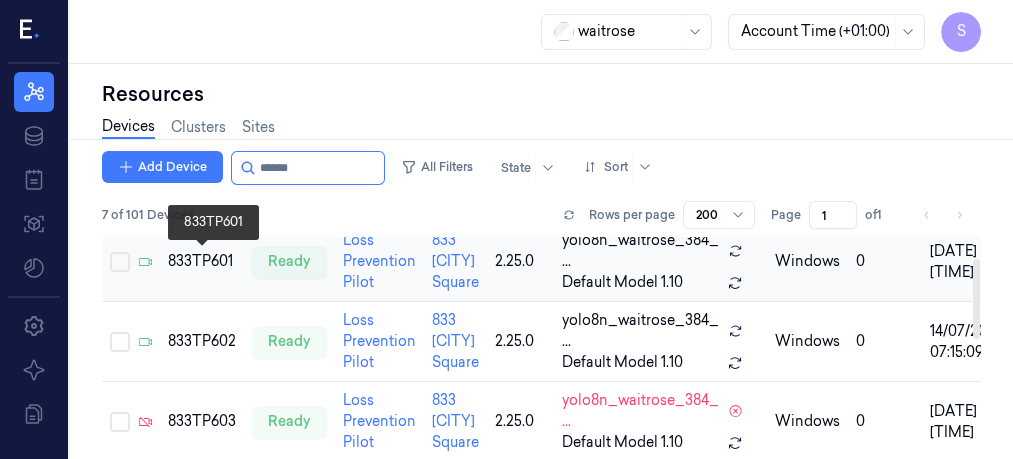click on "833TP601" at bounding box center [202, 261] 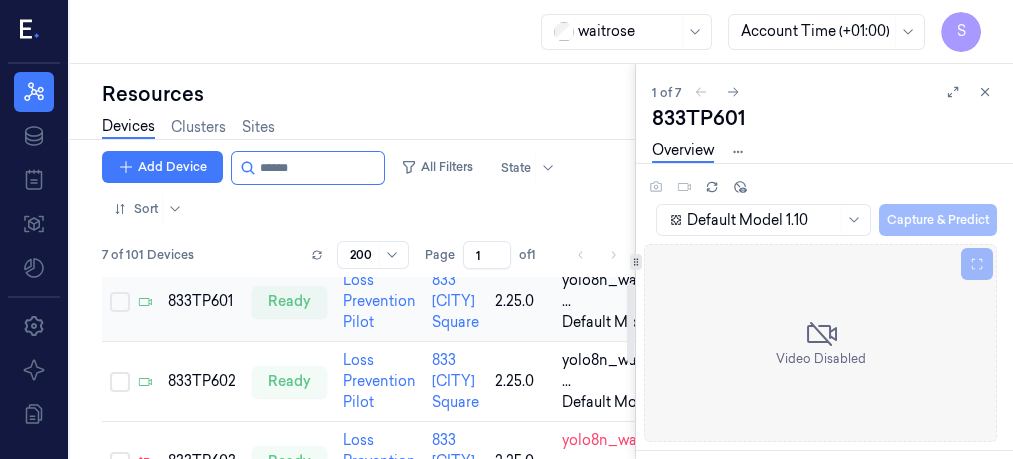 scroll, scrollTop: 0, scrollLeft: 0, axis: both 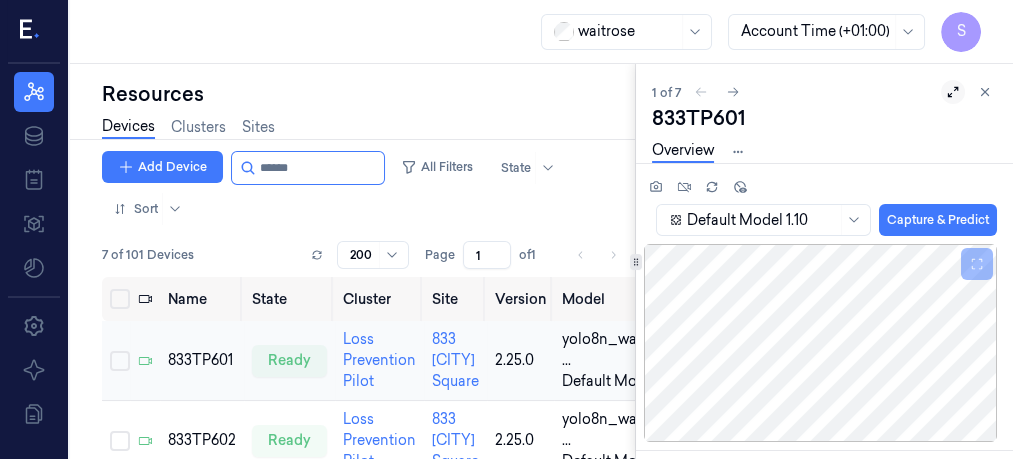 click 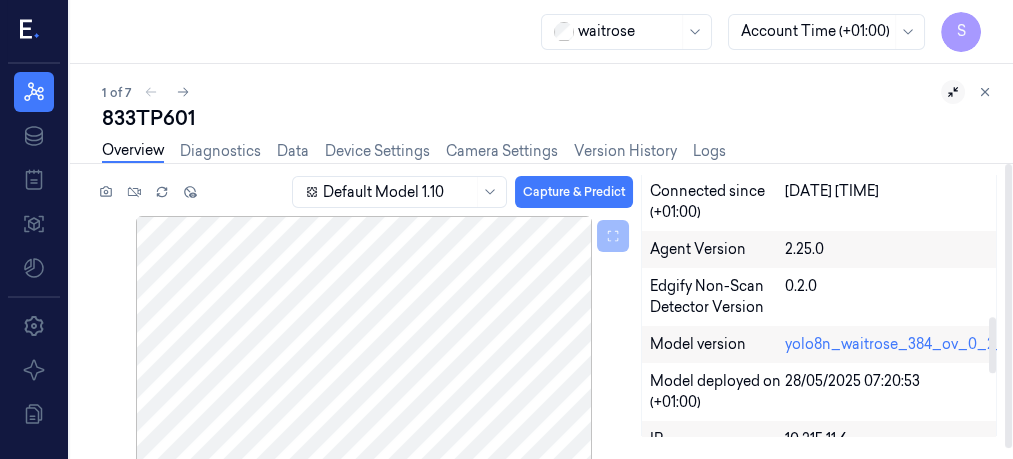 scroll, scrollTop: 0, scrollLeft: 0, axis: both 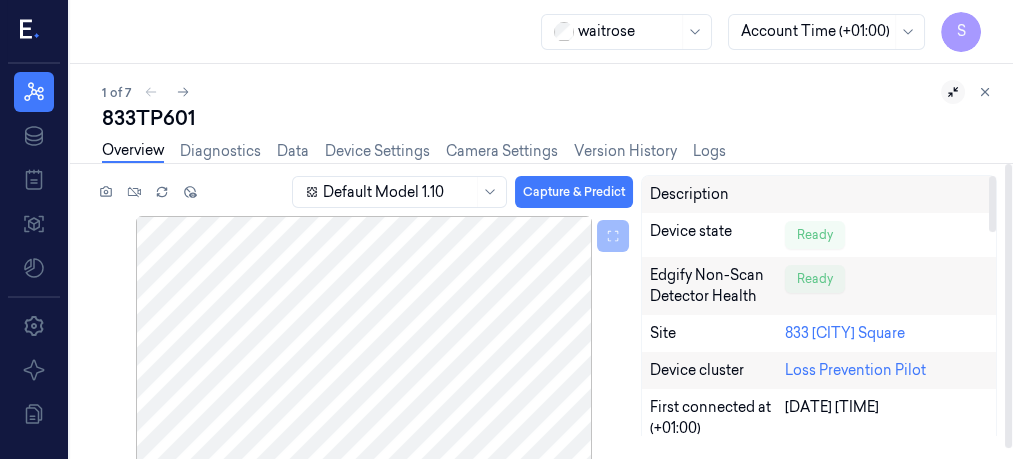drag, startPoint x: 991, startPoint y: 185, endPoint x: 914, endPoint y: 127, distance: 96.40021 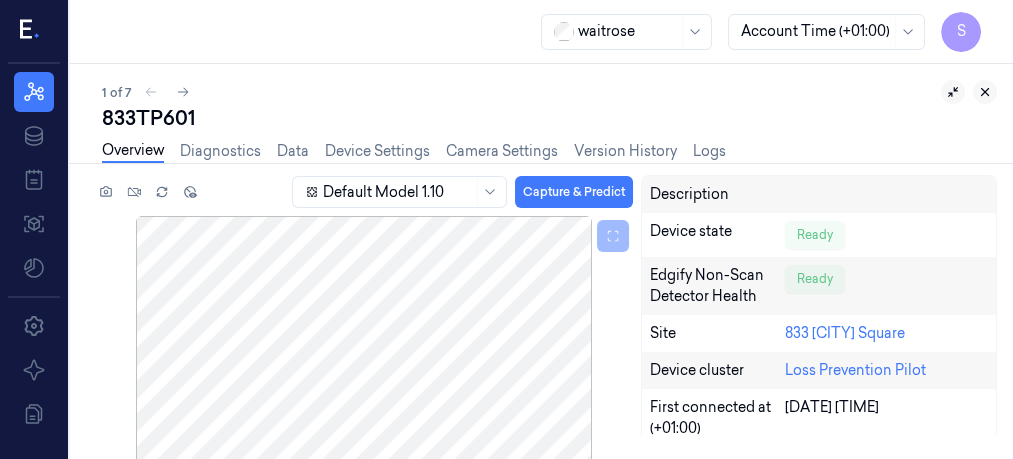 click 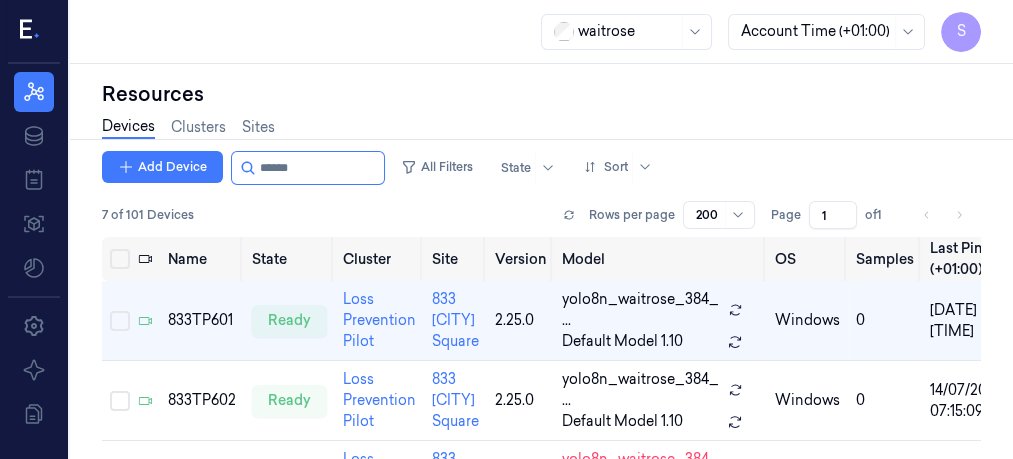 click on "Resources" at bounding box center (541, 94) 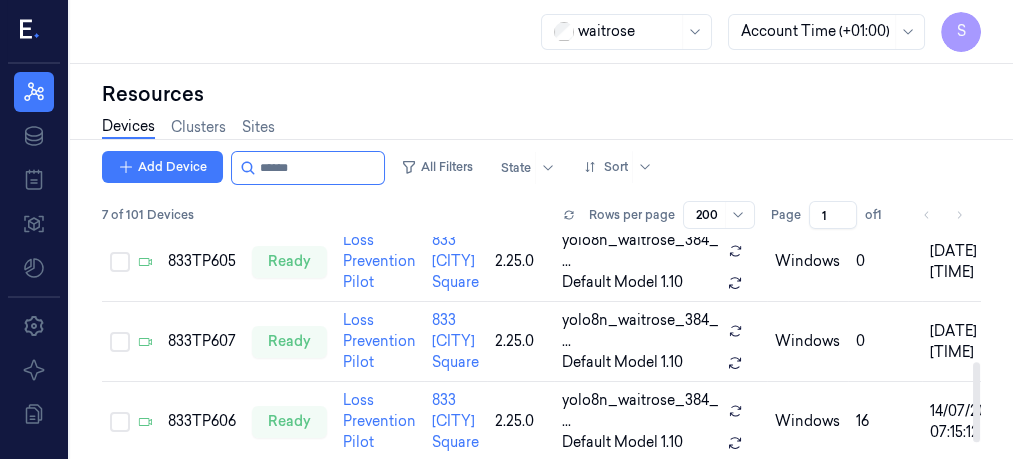 scroll, scrollTop: 400, scrollLeft: 0, axis: vertical 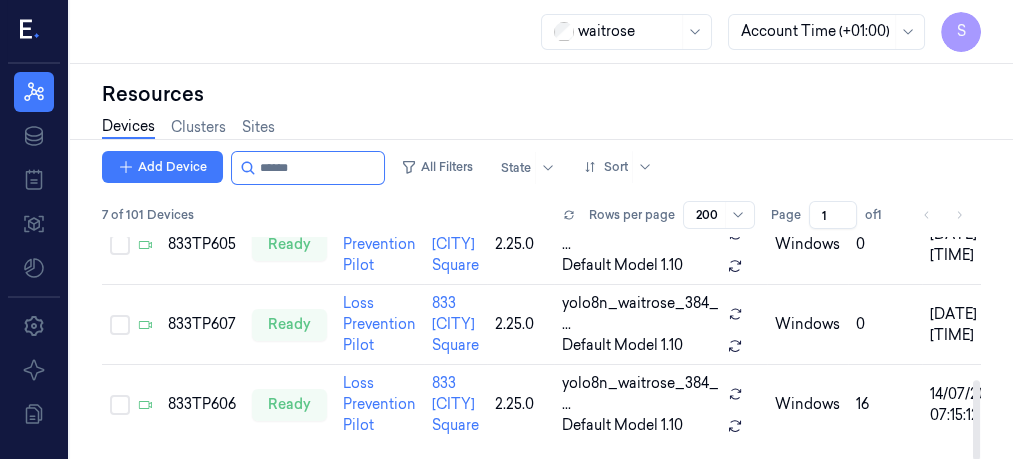 drag, startPoint x: 978, startPoint y: 267, endPoint x: 985, endPoint y: 439, distance: 172.14238 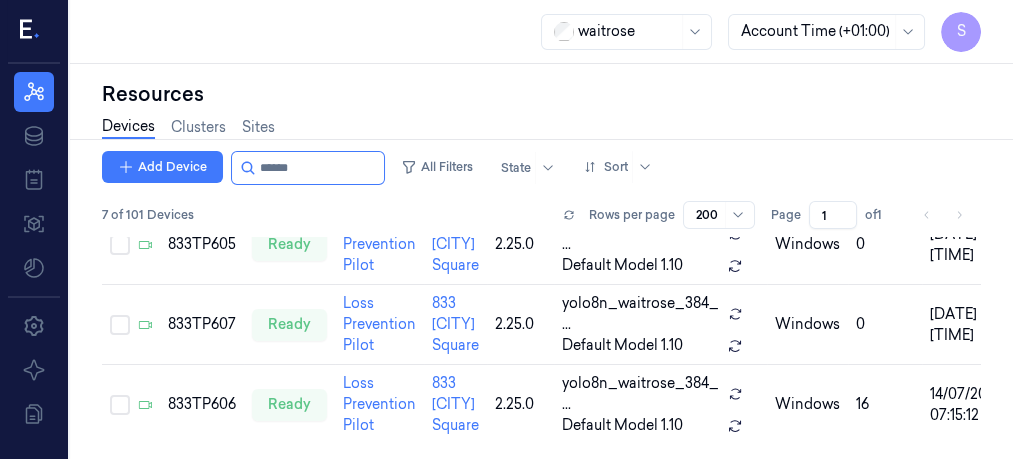 click on "Resources" at bounding box center (541, 94) 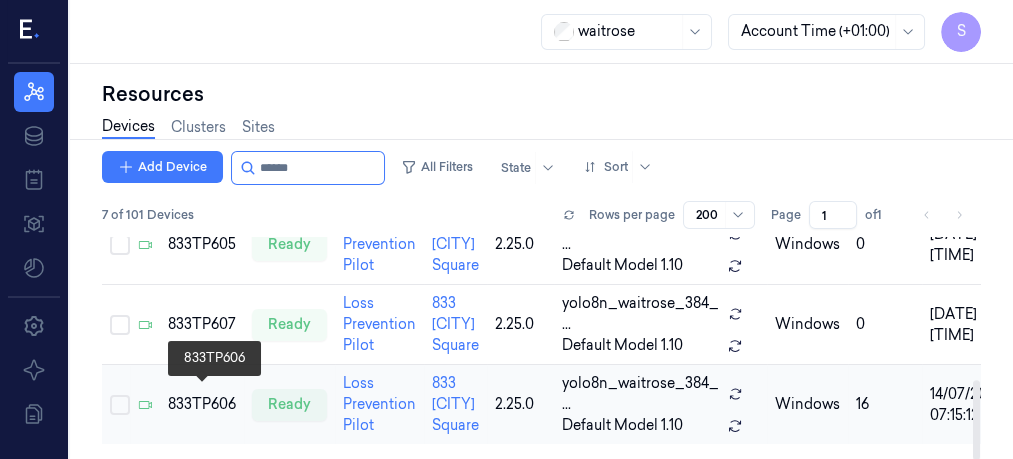 click on "833TP606" at bounding box center (202, 404) 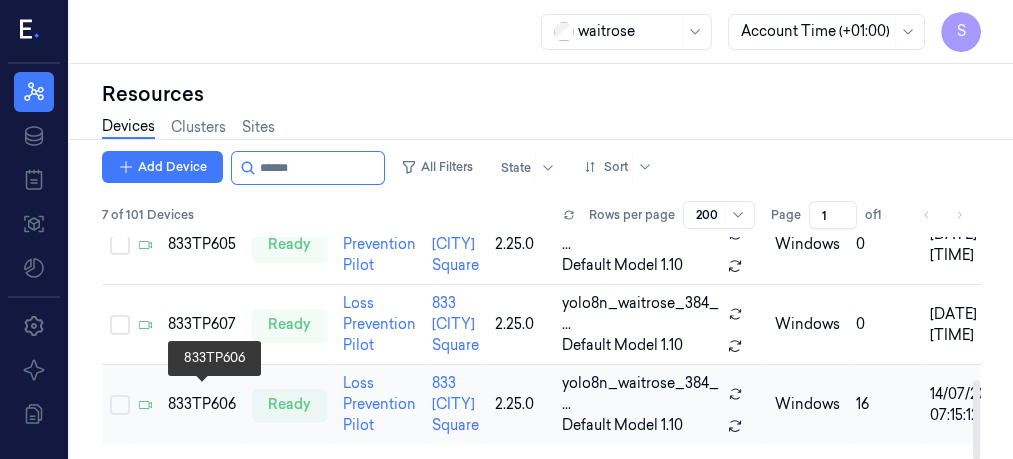 click on "833TP606" at bounding box center (202, 404) 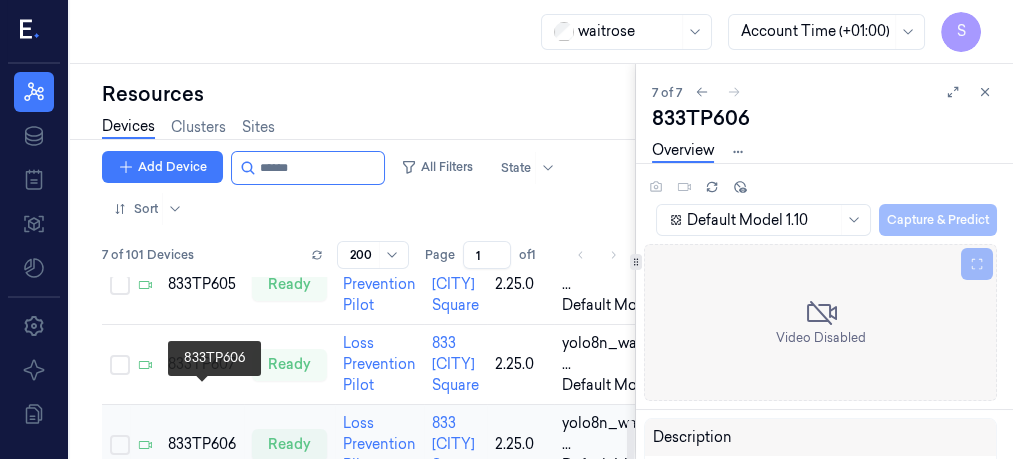 scroll, scrollTop: 0, scrollLeft: 0, axis: both 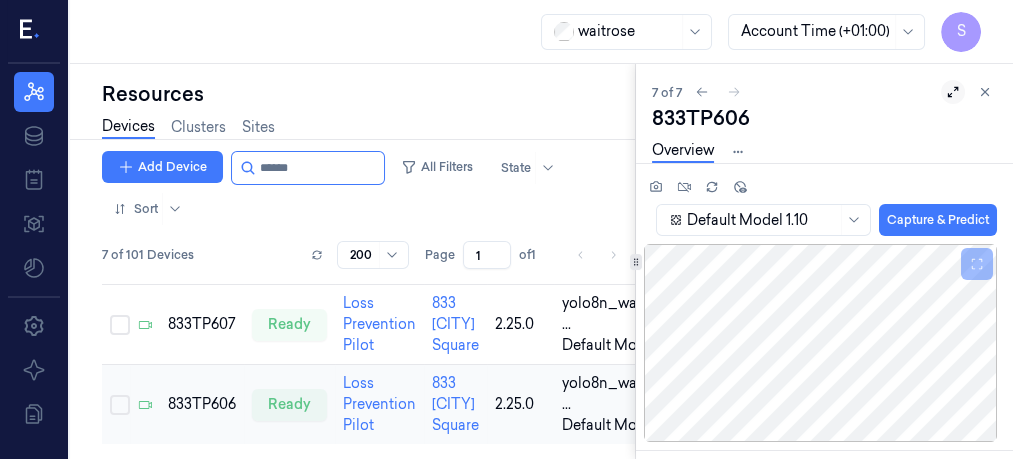 click 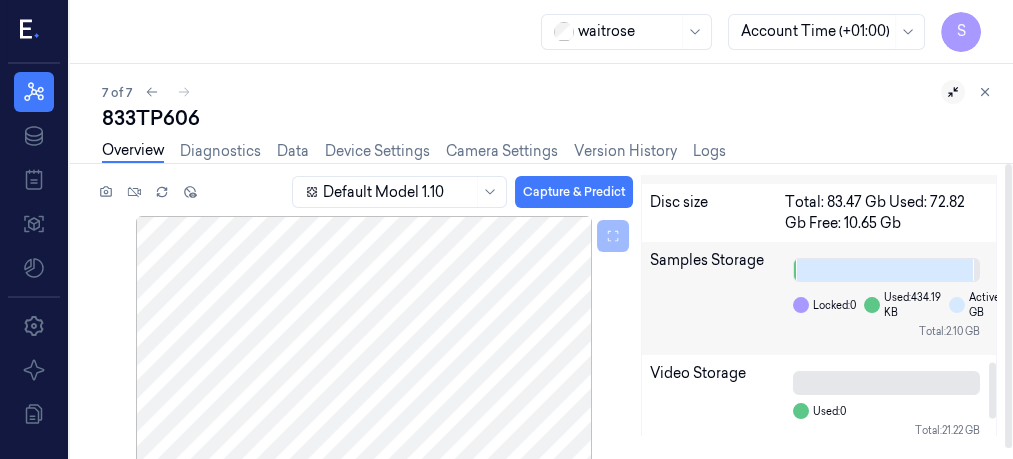 scroll, scrollTop: 876, scrollLeft: 0, axis: vertical 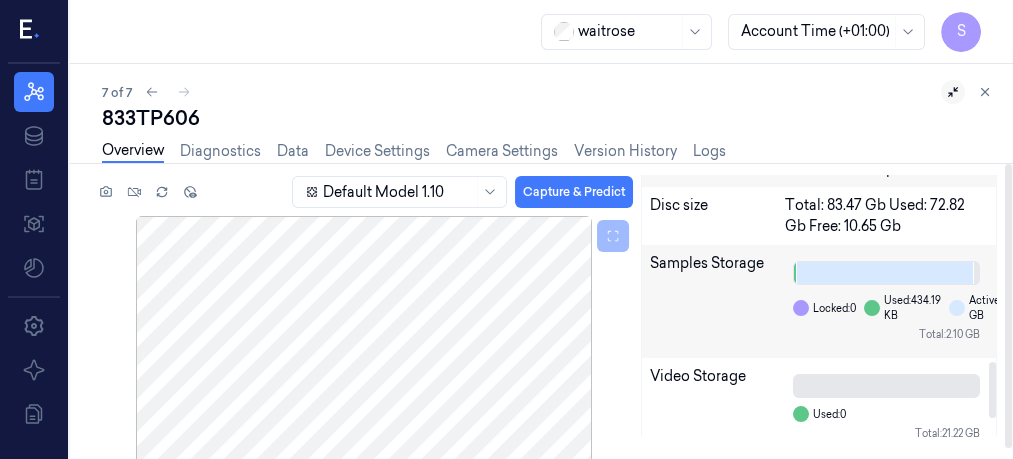 drag, startPoint x: 993, startPoint y: 199, endPoint x: 989, endPoint y: 385, distance: 186.043 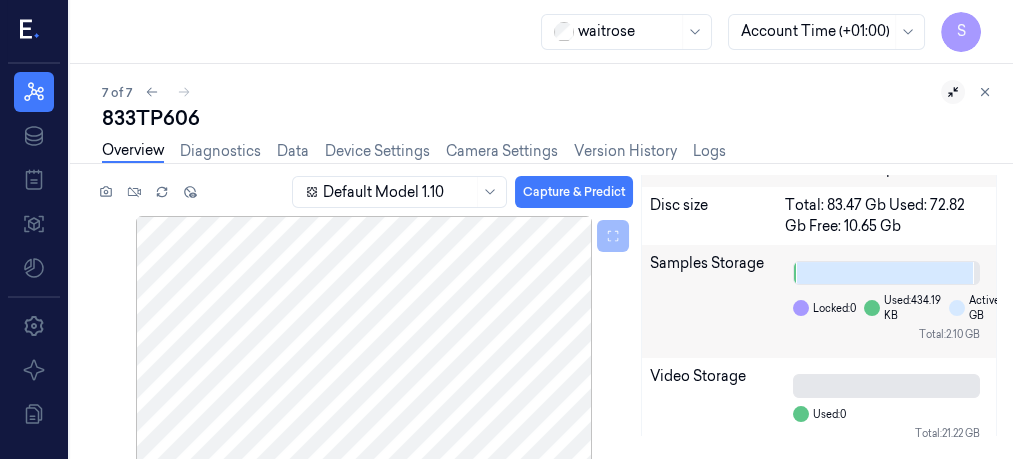 click on "833TP606" at bounding box center (549, 118) 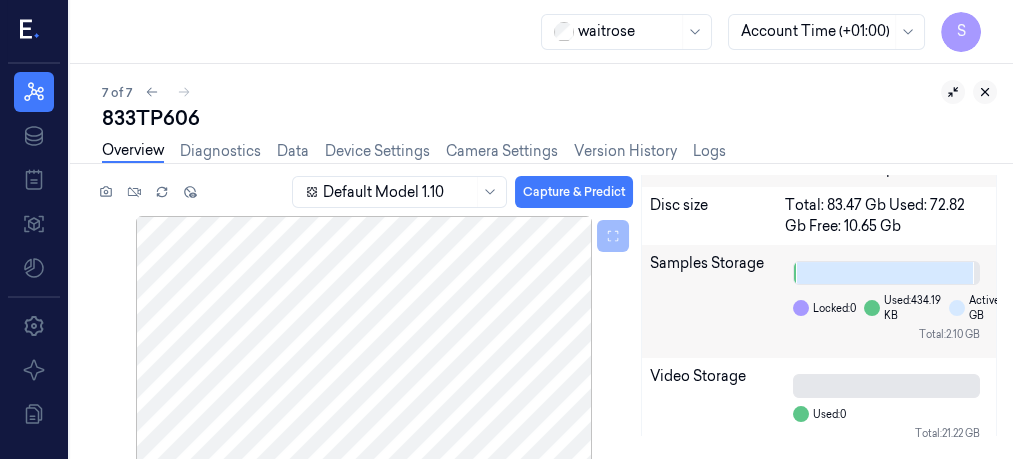 click 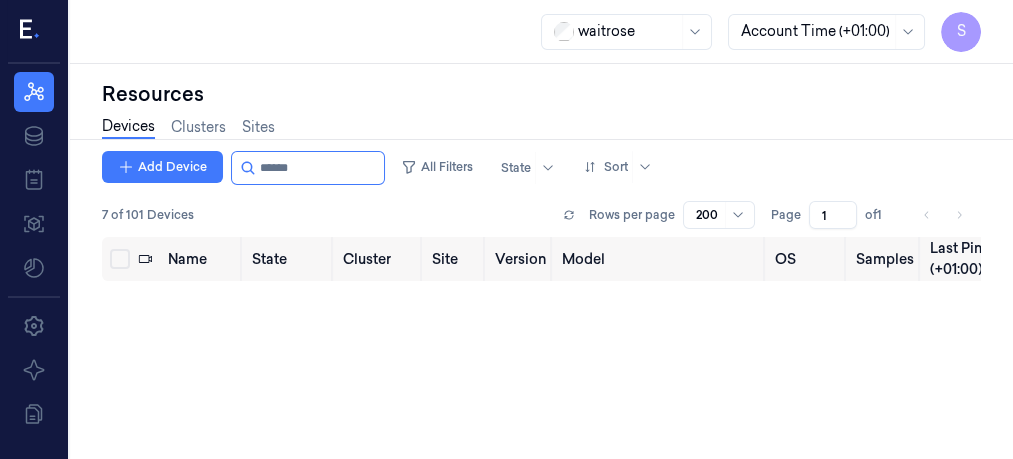 scroll, scrollTop: 0, scrollLeft: 0, axis: both 